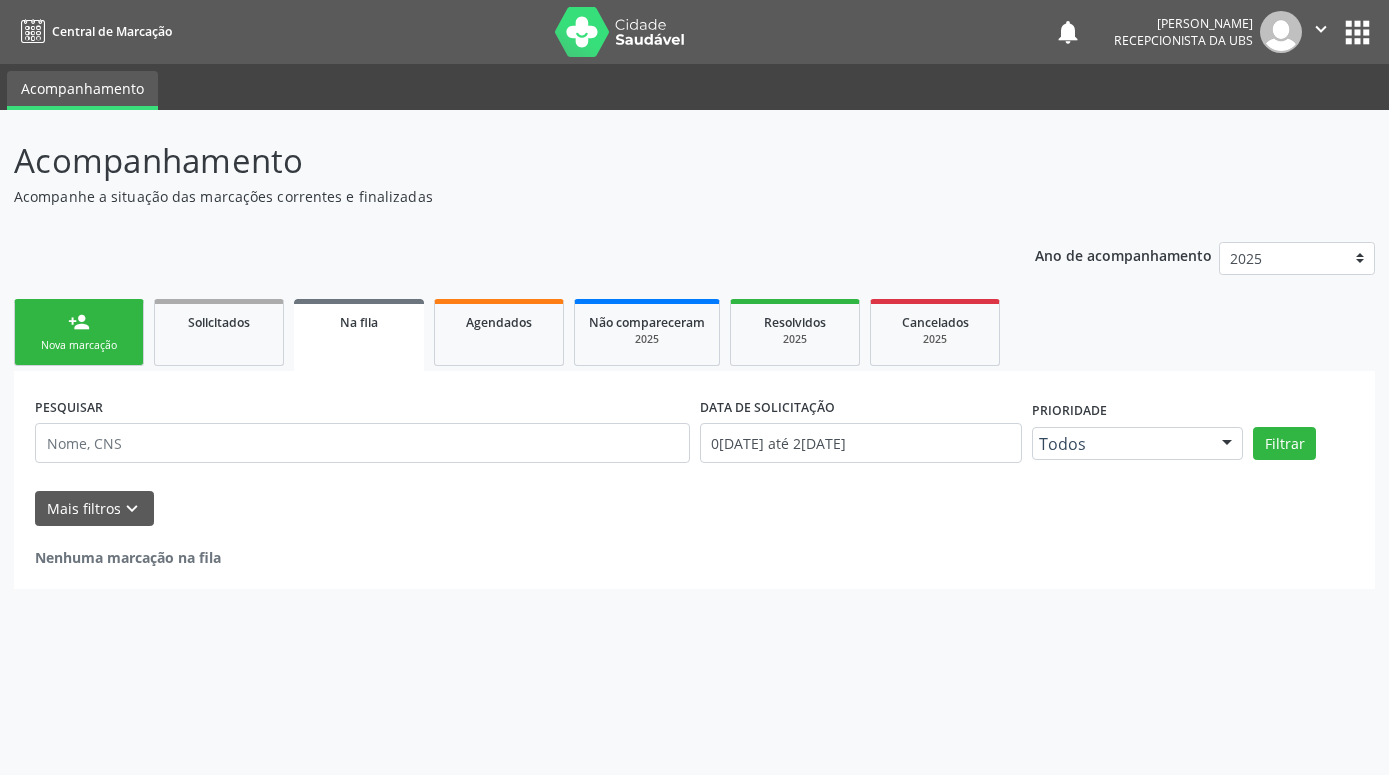 click on "Nova marcação" at bounding box center (79, 345) 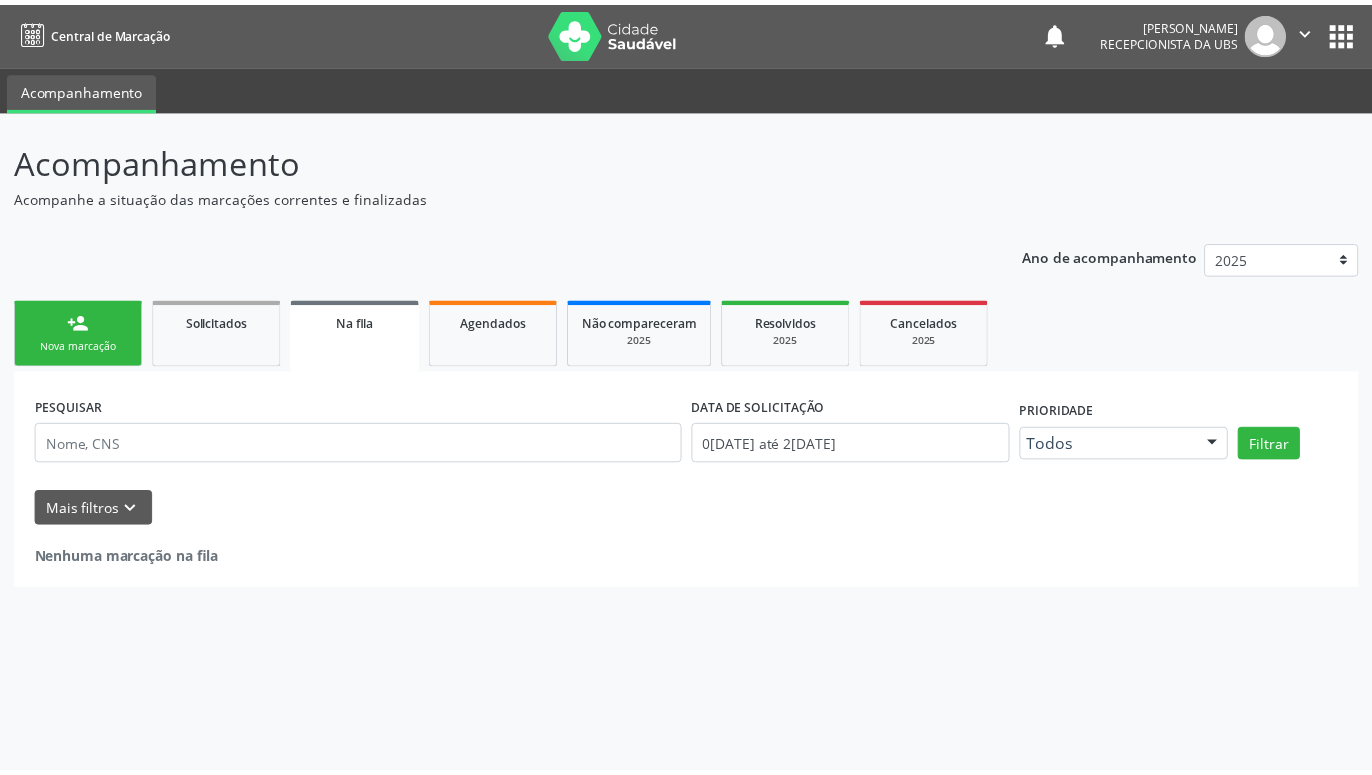 scroll, scrollTop: 0, scrollLeft: 0, axis: both 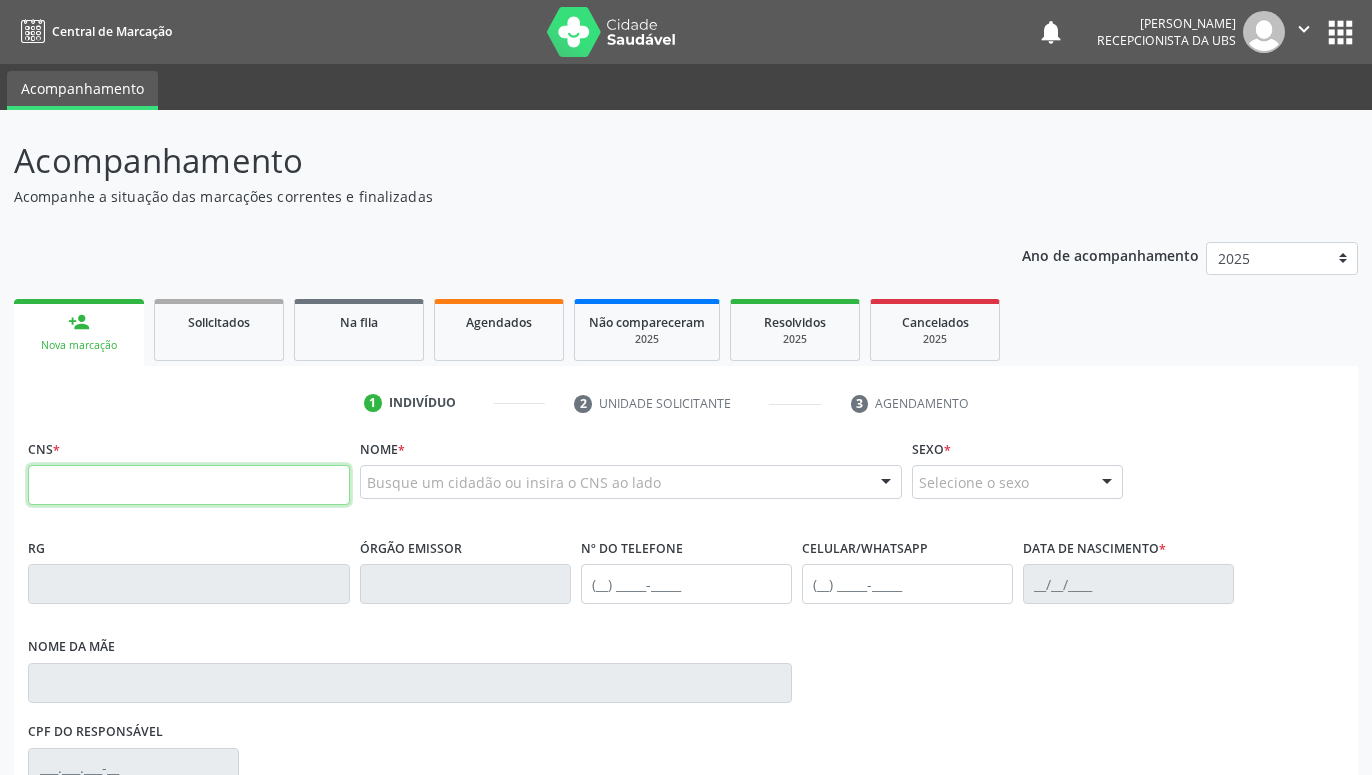 click at bounding box center [189, 485] 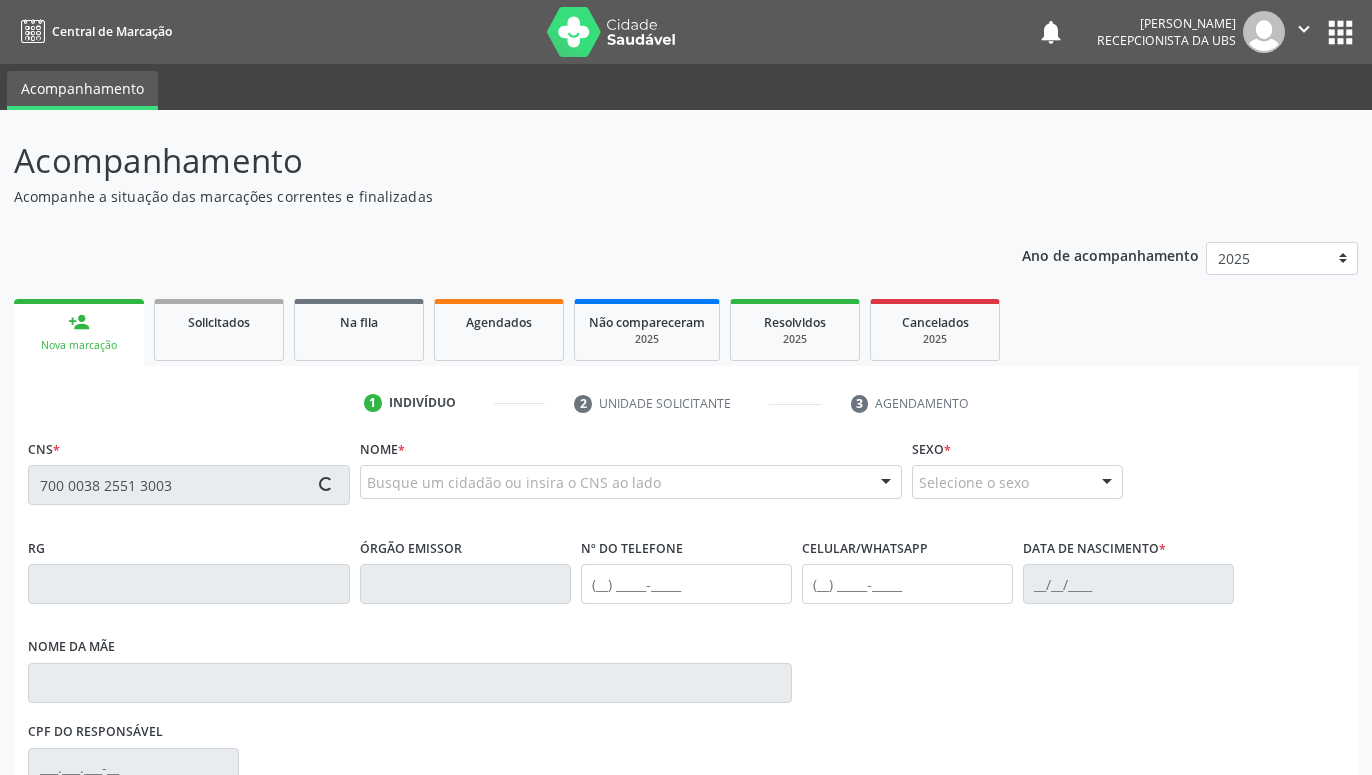 type on "700 0038 2551 3003" 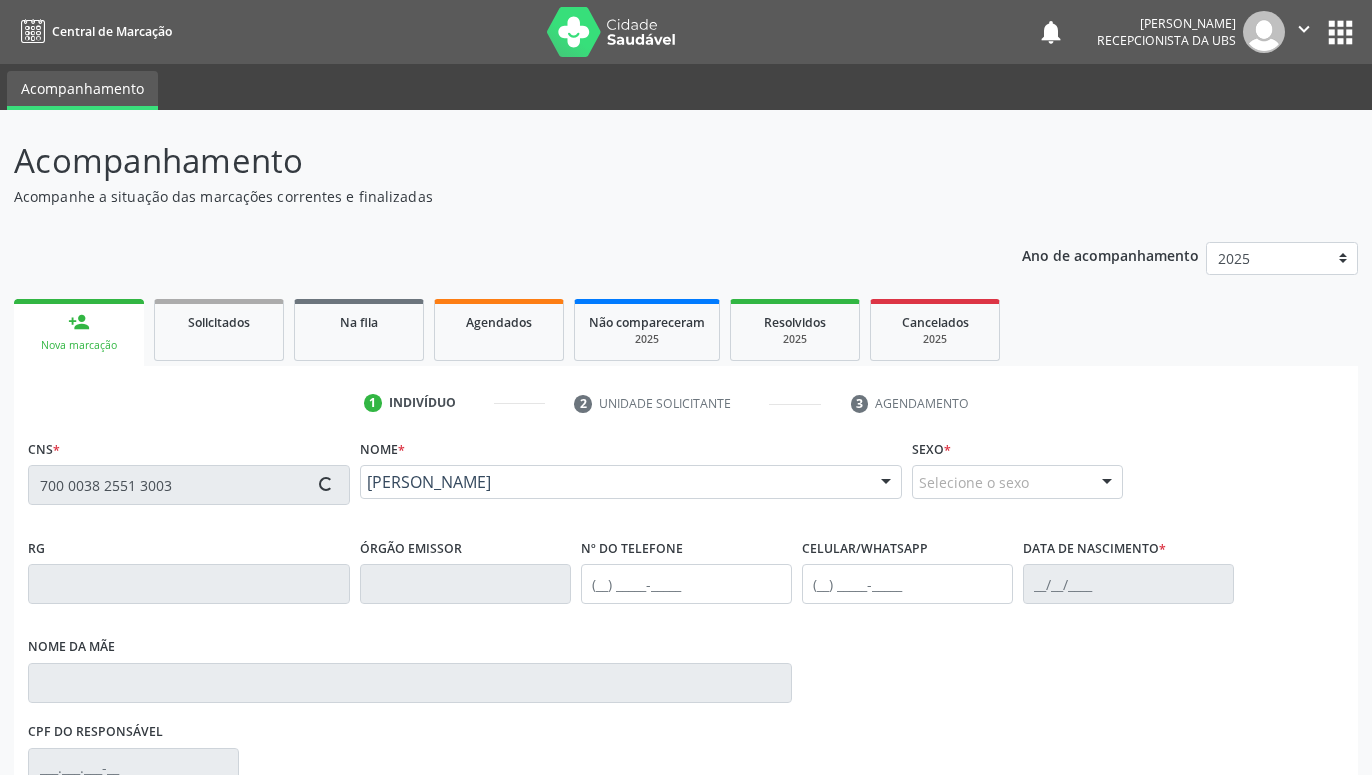 scroll, scrollTop: 295, scrollLeft: 0, axis: vertical 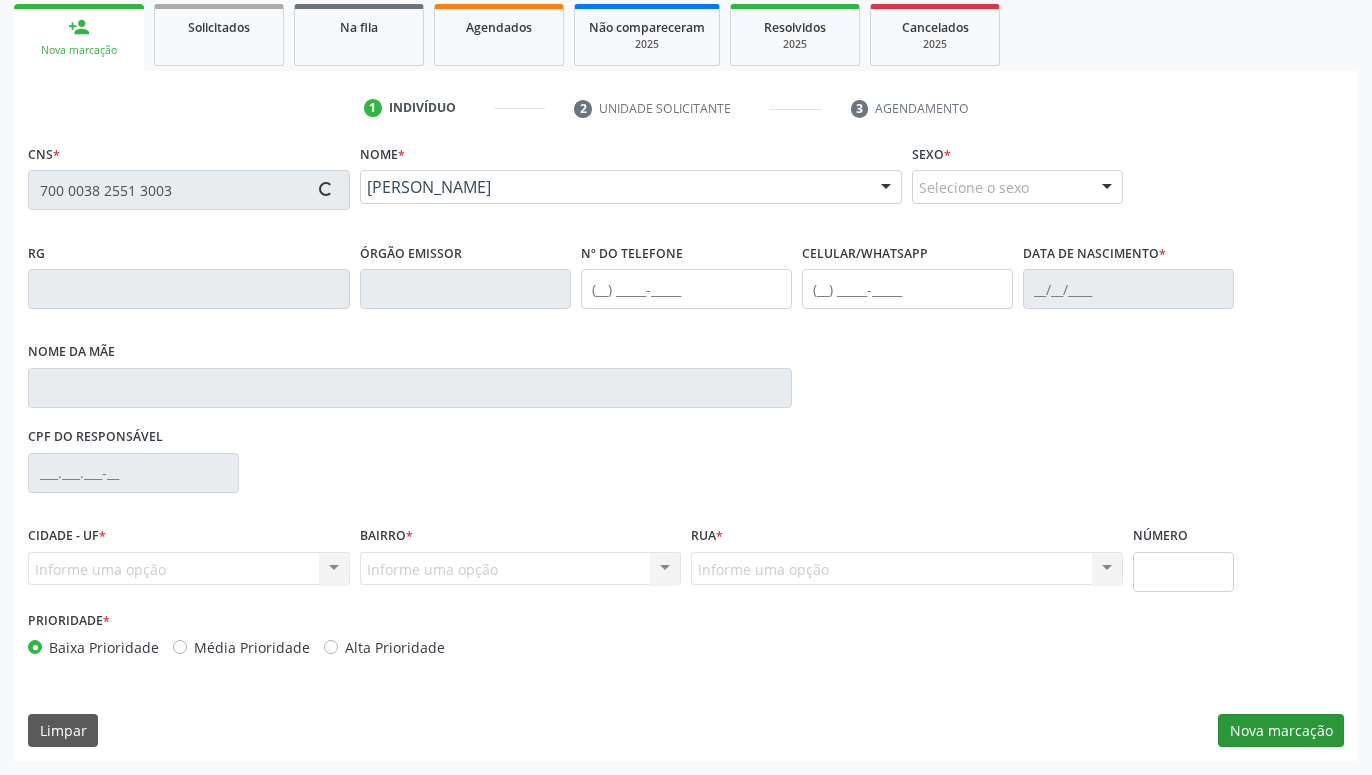 type on "[PHONE_NUMBER]" 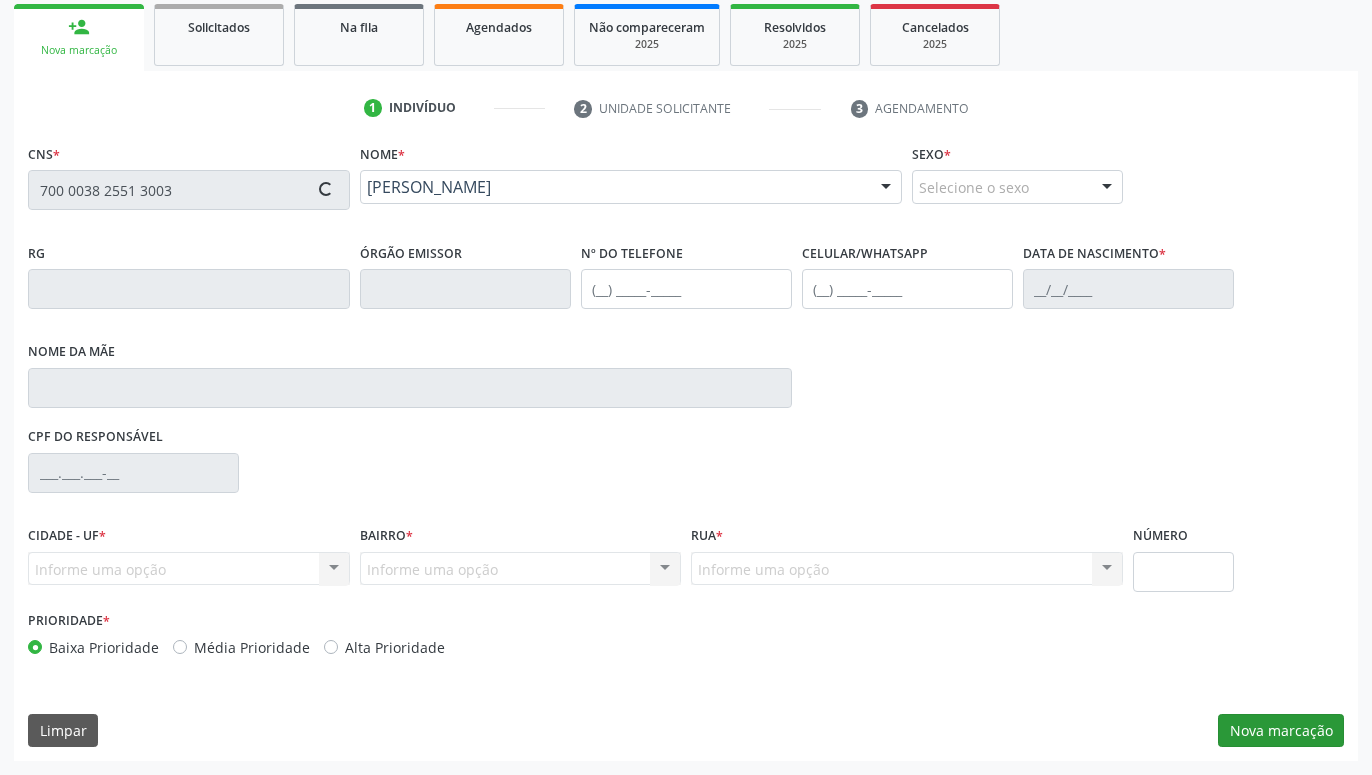 type on "[PHONE_NUMBER]" 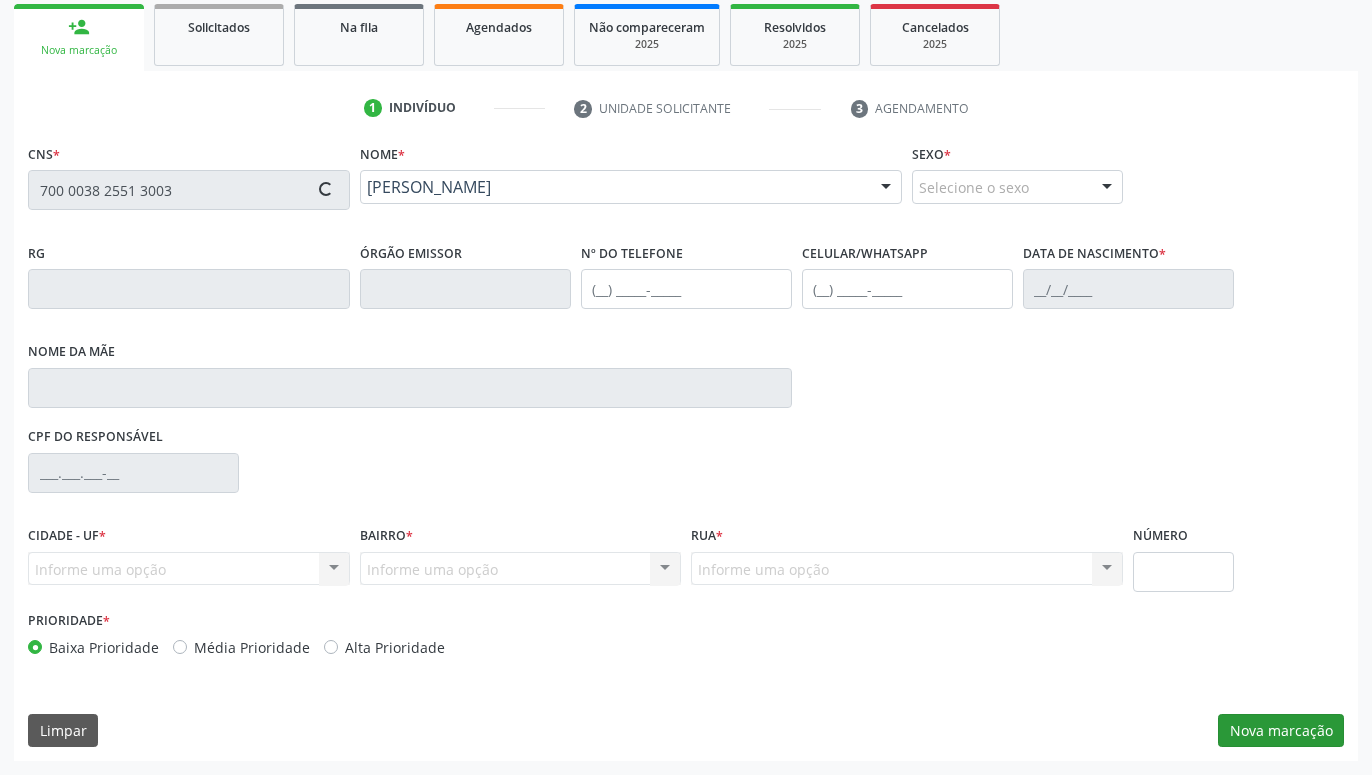 type on "931" 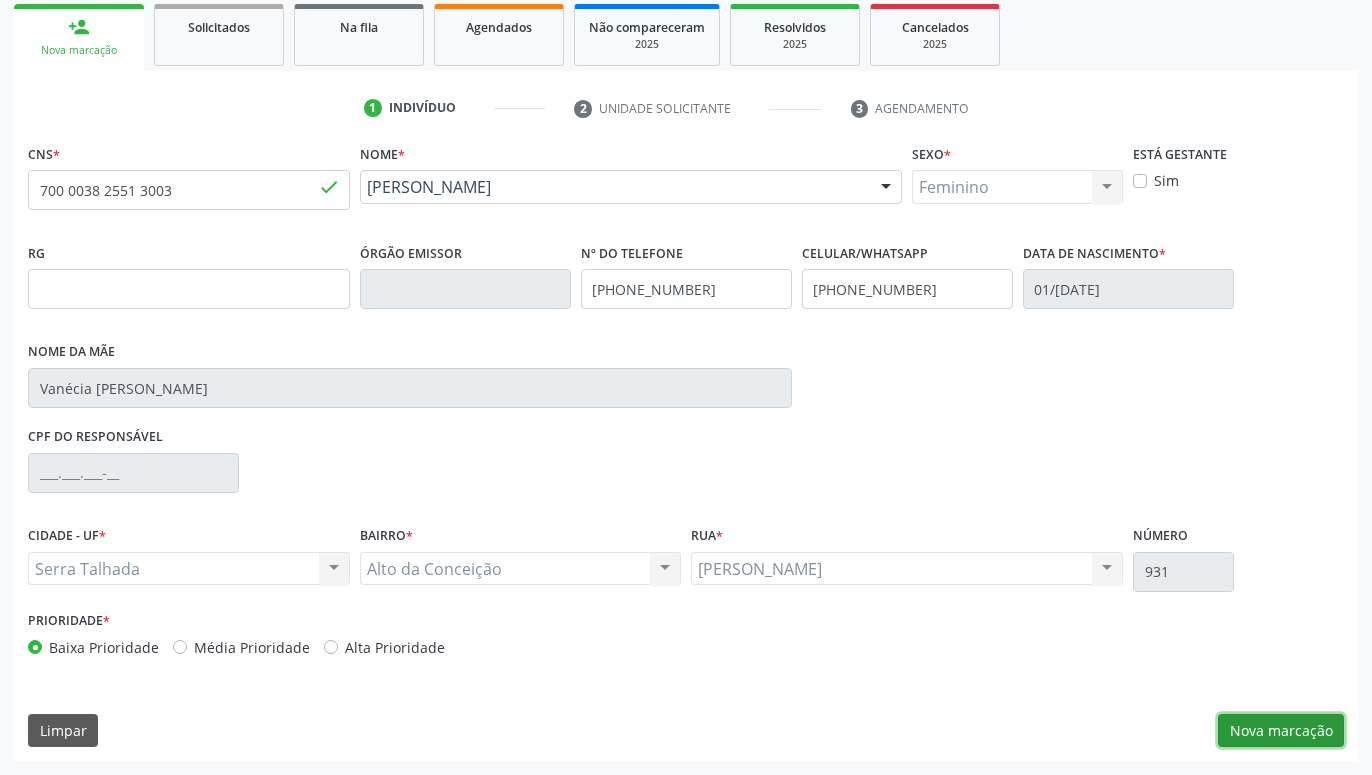 click on "Nova marcação" at bounding box center [1281, 731] 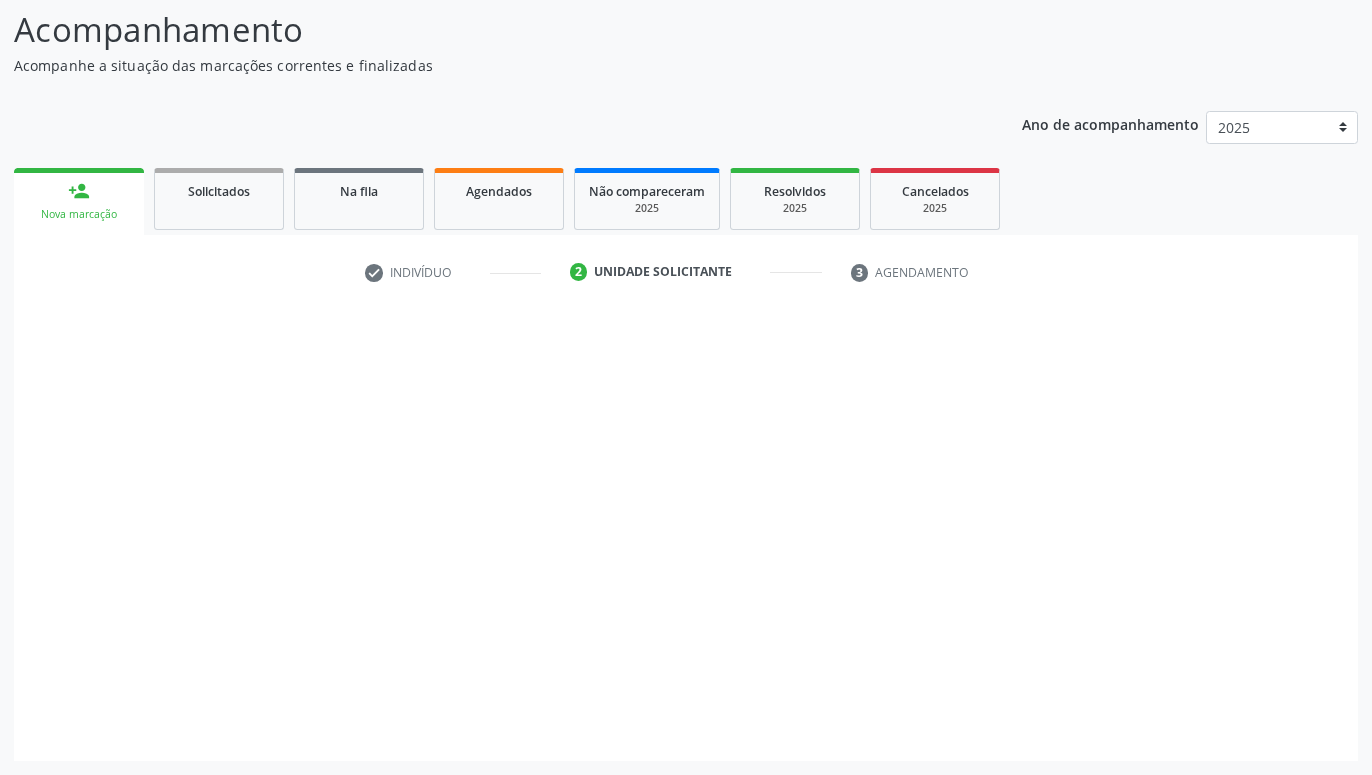 scroll, scrollTop: 131, scrollLeft: 0, axis: vertical 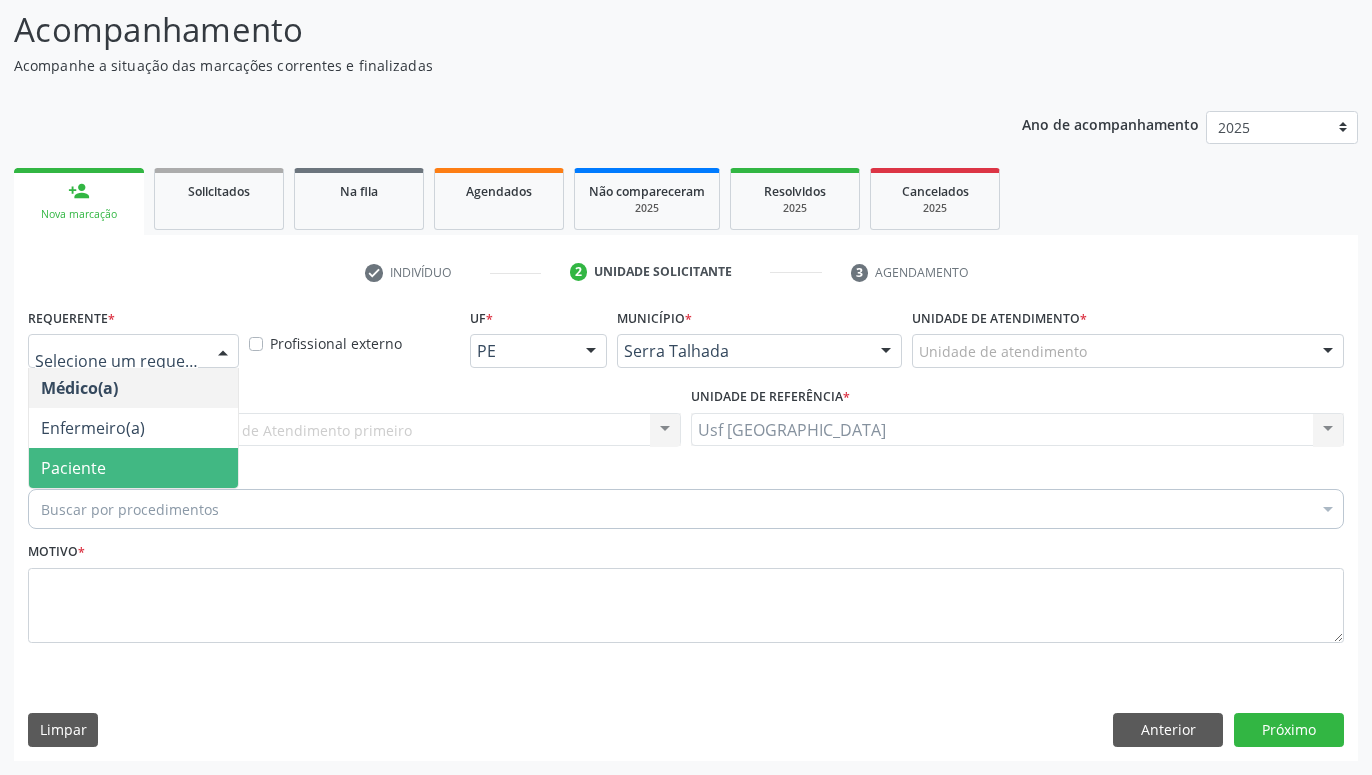 click on "Paciente" at bounding box center (73, 468) 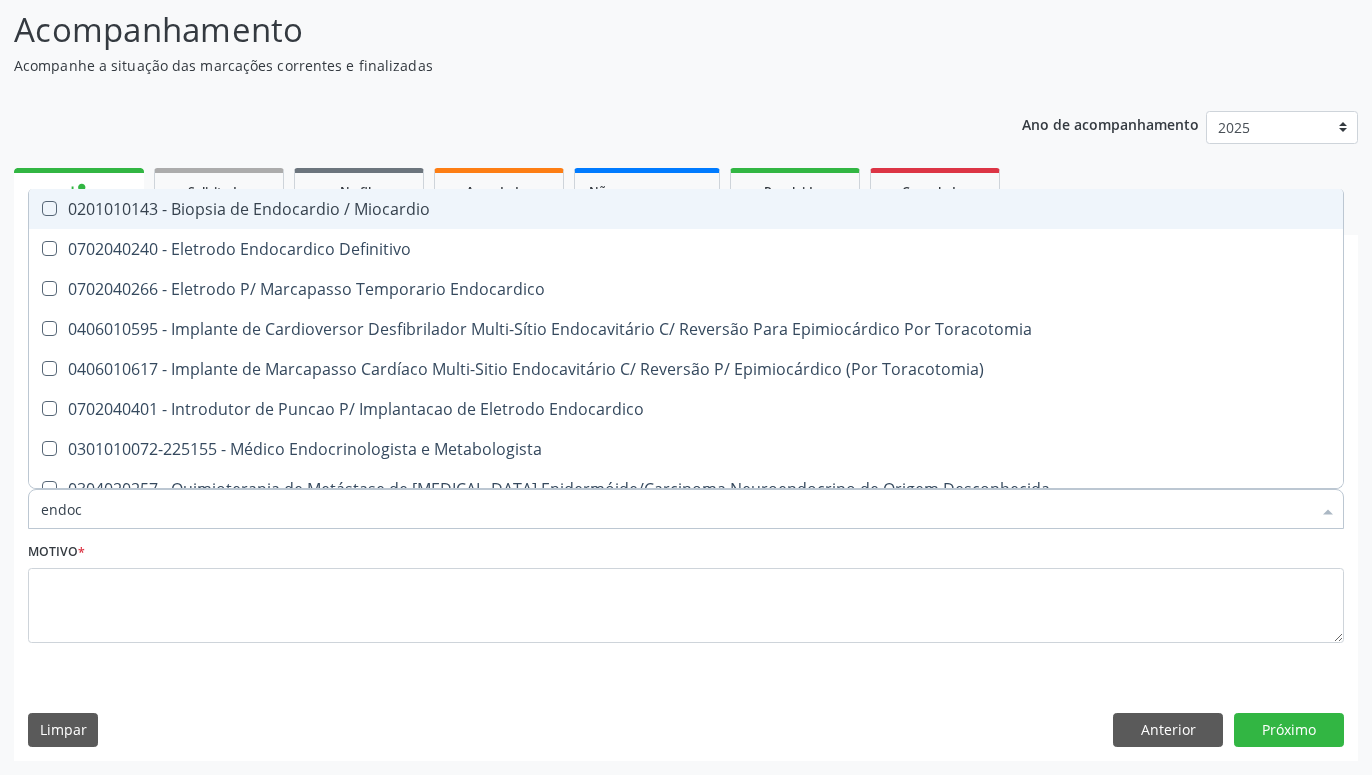 type on "endocr" 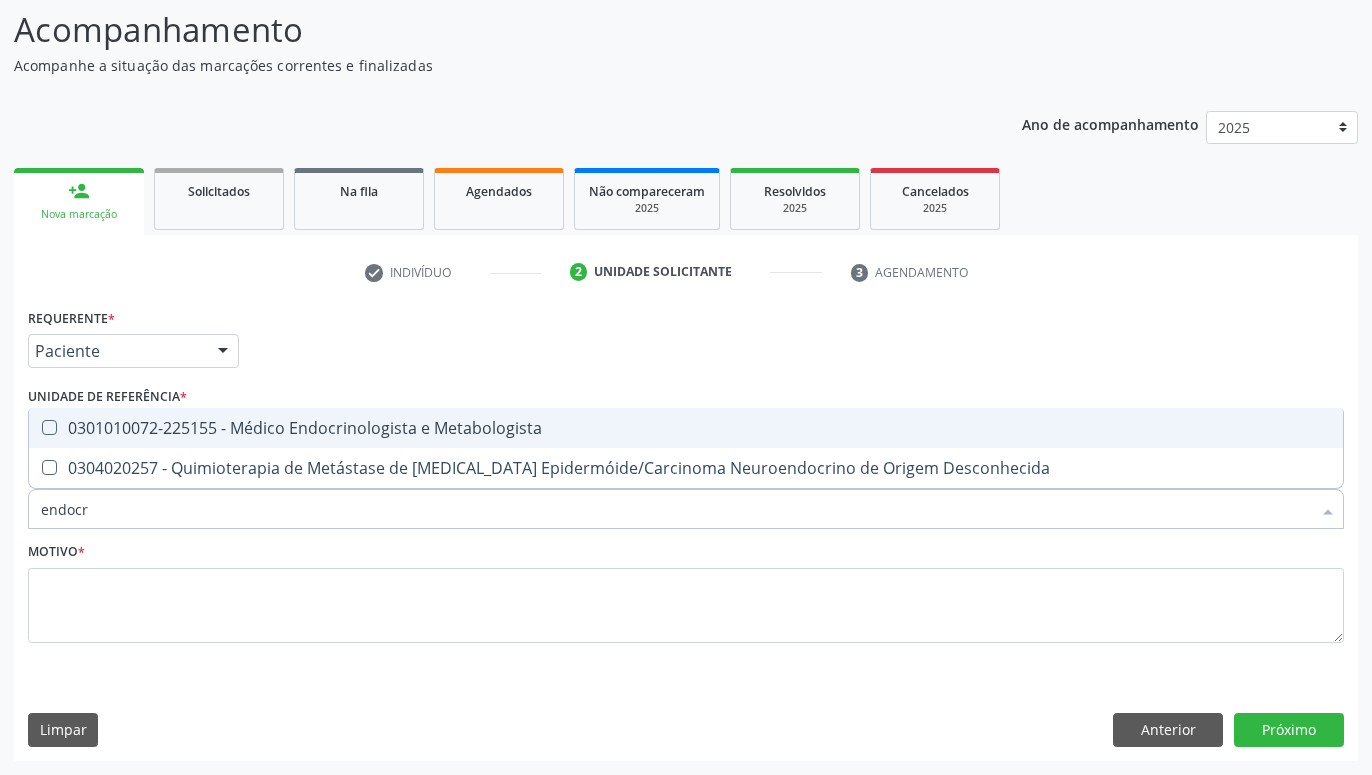 click on "0301010072-225155 - Médico Endocrinologista e Metabologista" at bounding box center (686, 428) 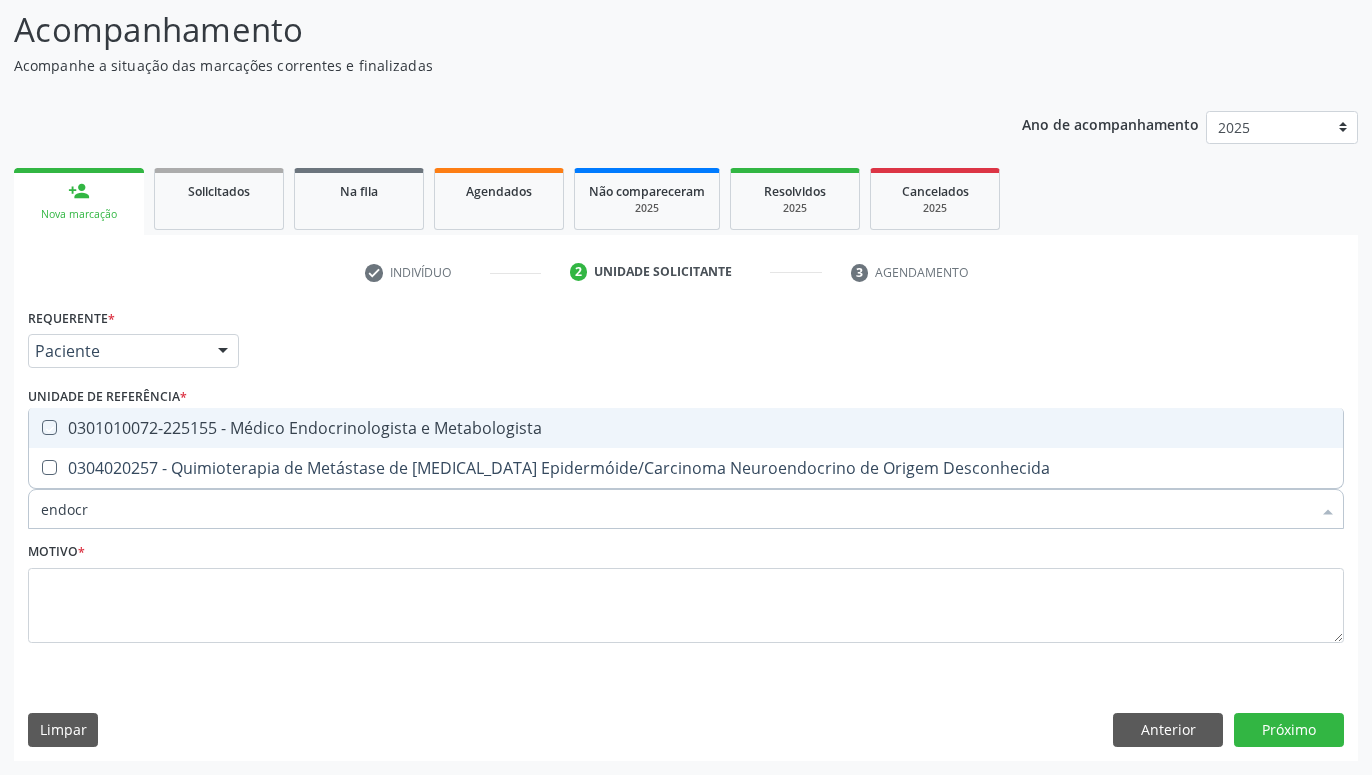 checkbox on "true" 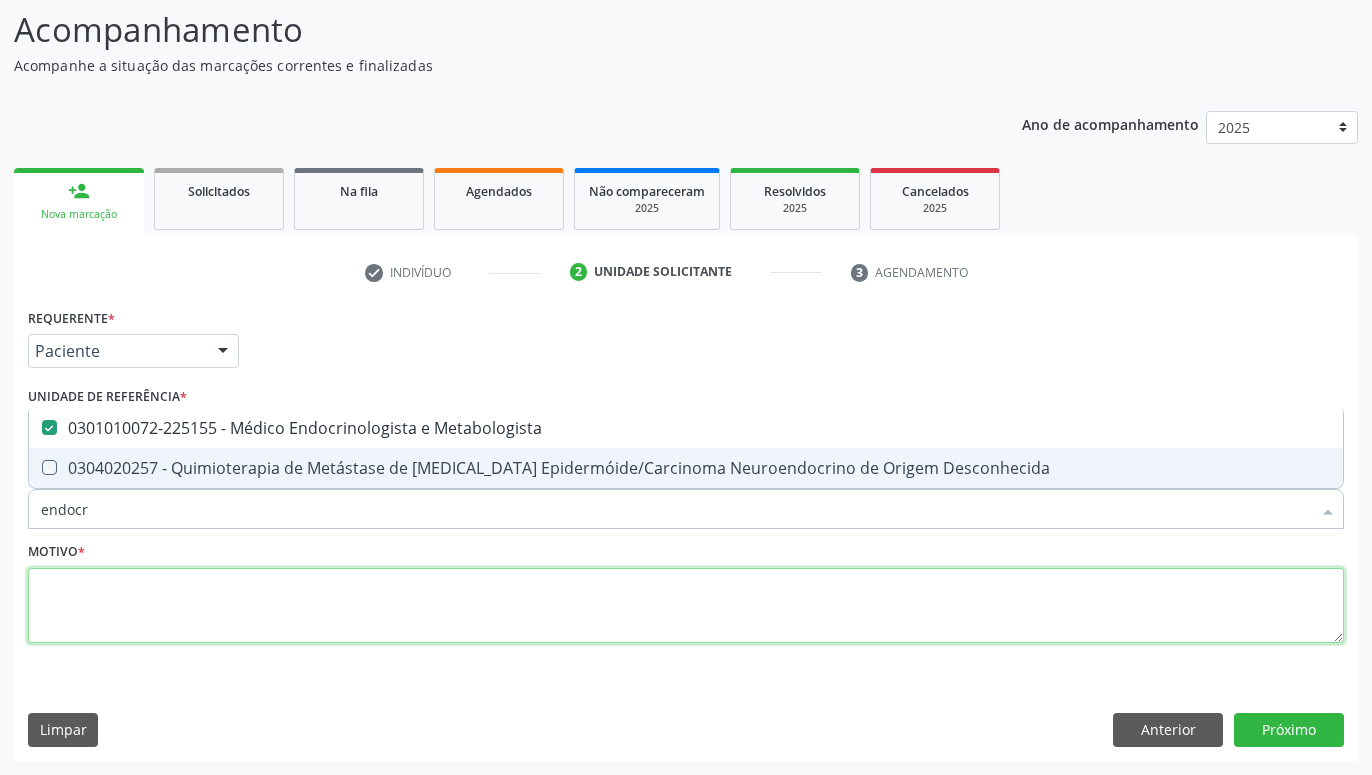 click at bounding box center (686, 606) 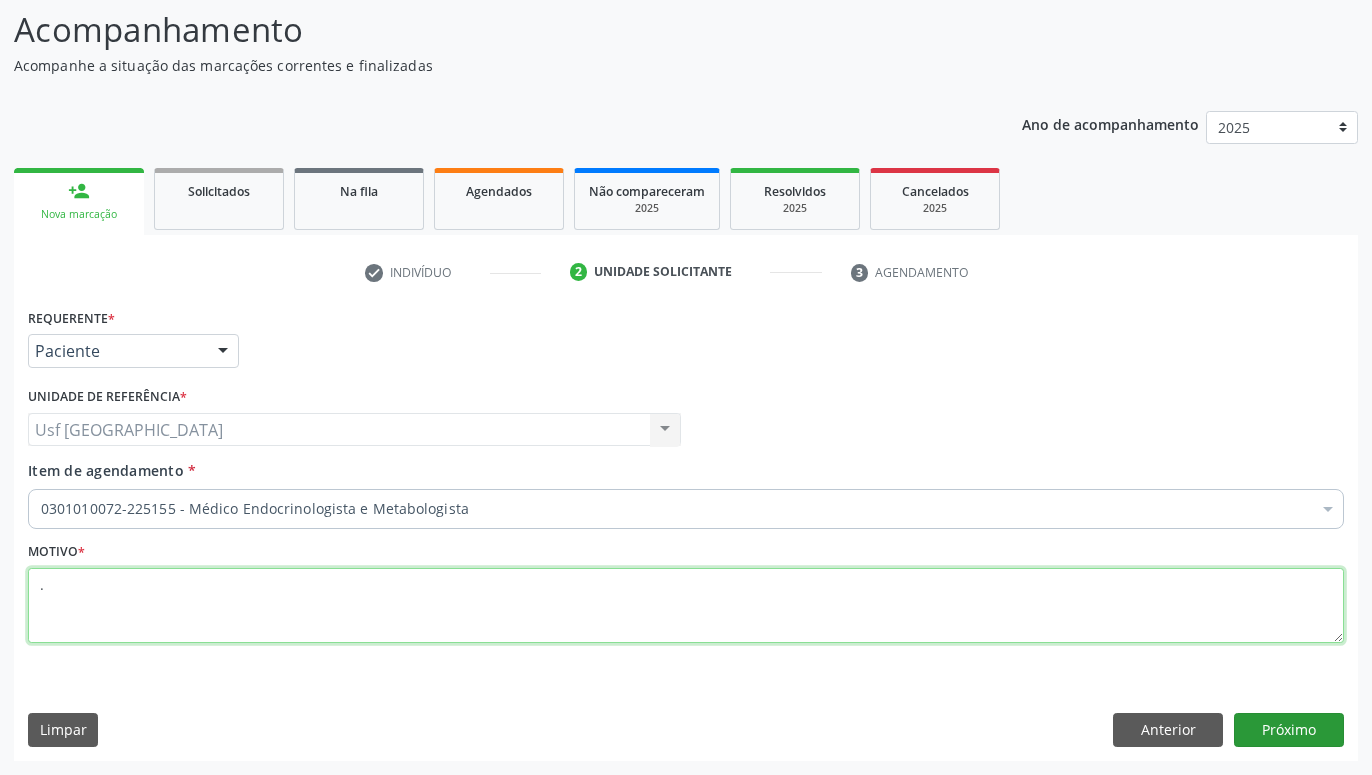 type on "." 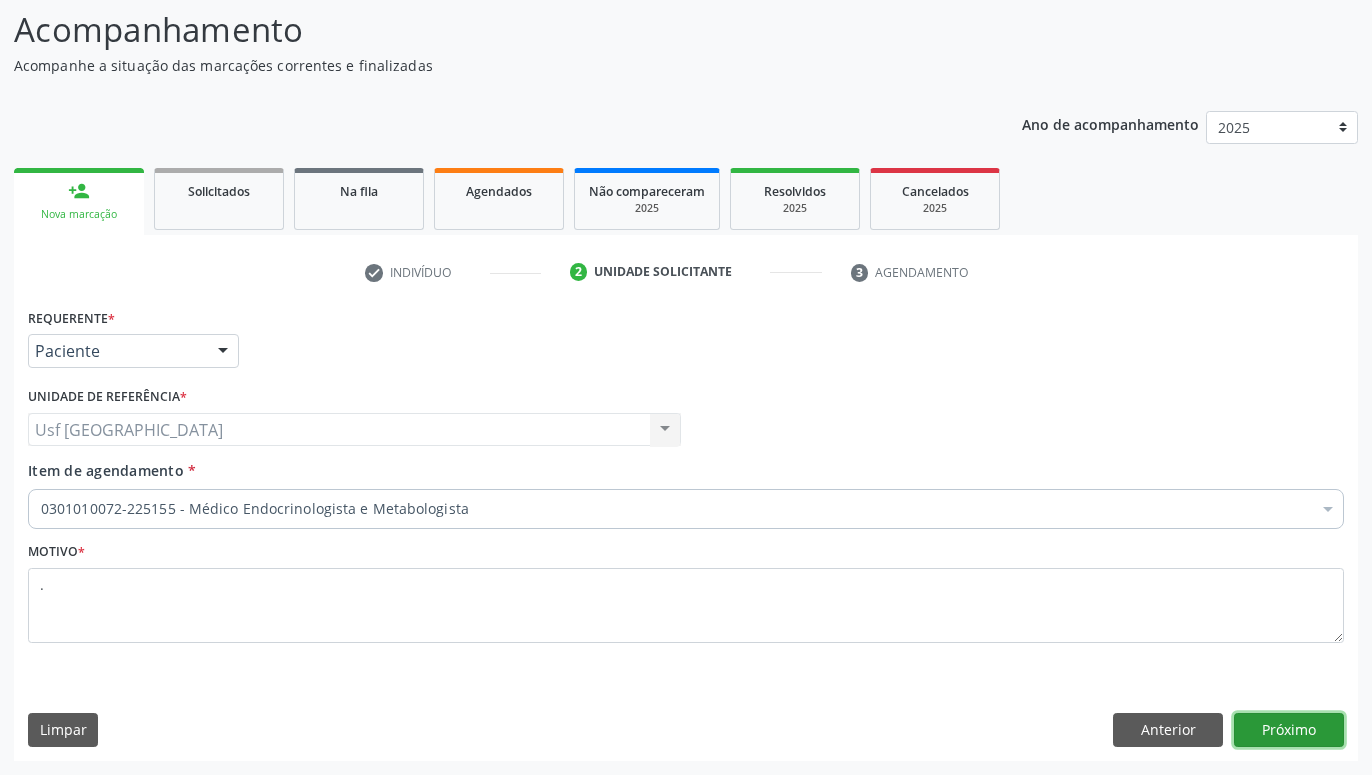 click on "Próximo" at bounding box center (1289, 730) 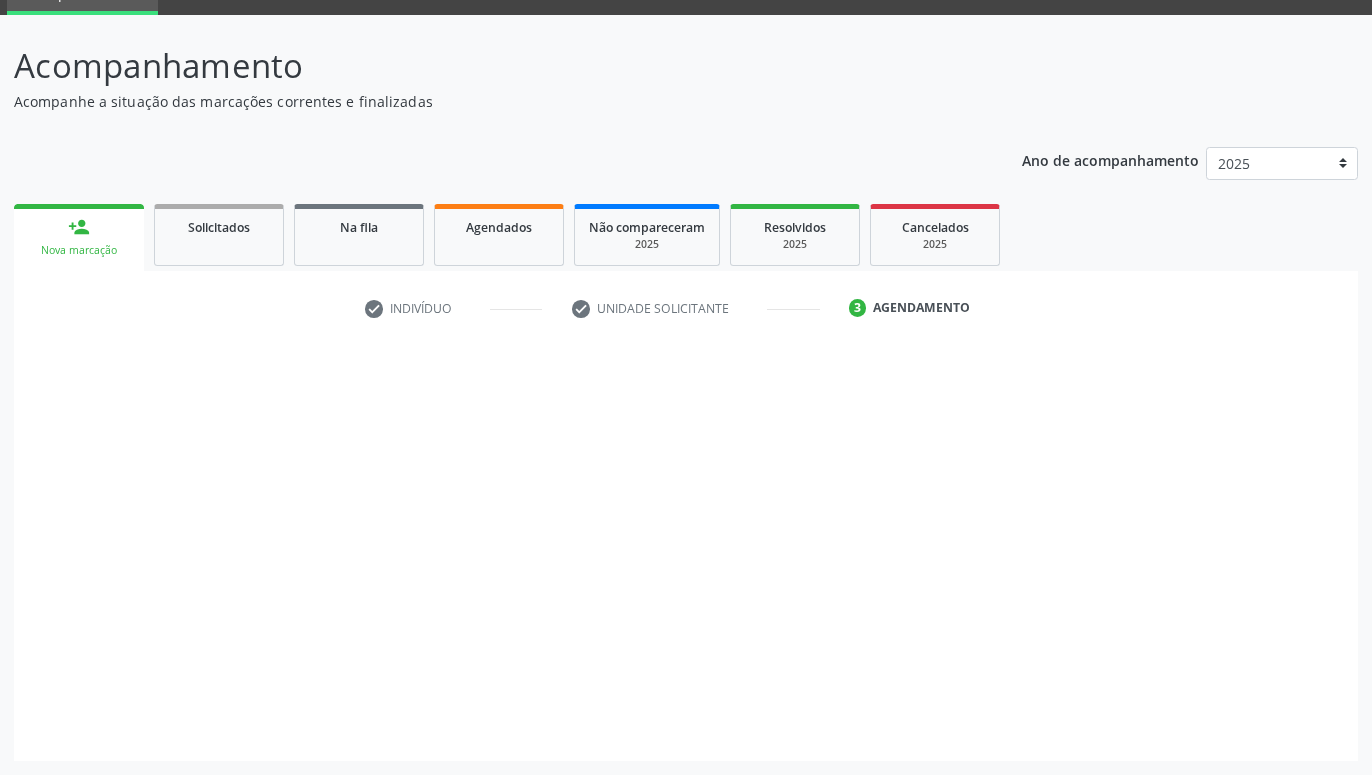 scroll, scrollTop: 95, scrollLeft: 0, axis: vertical 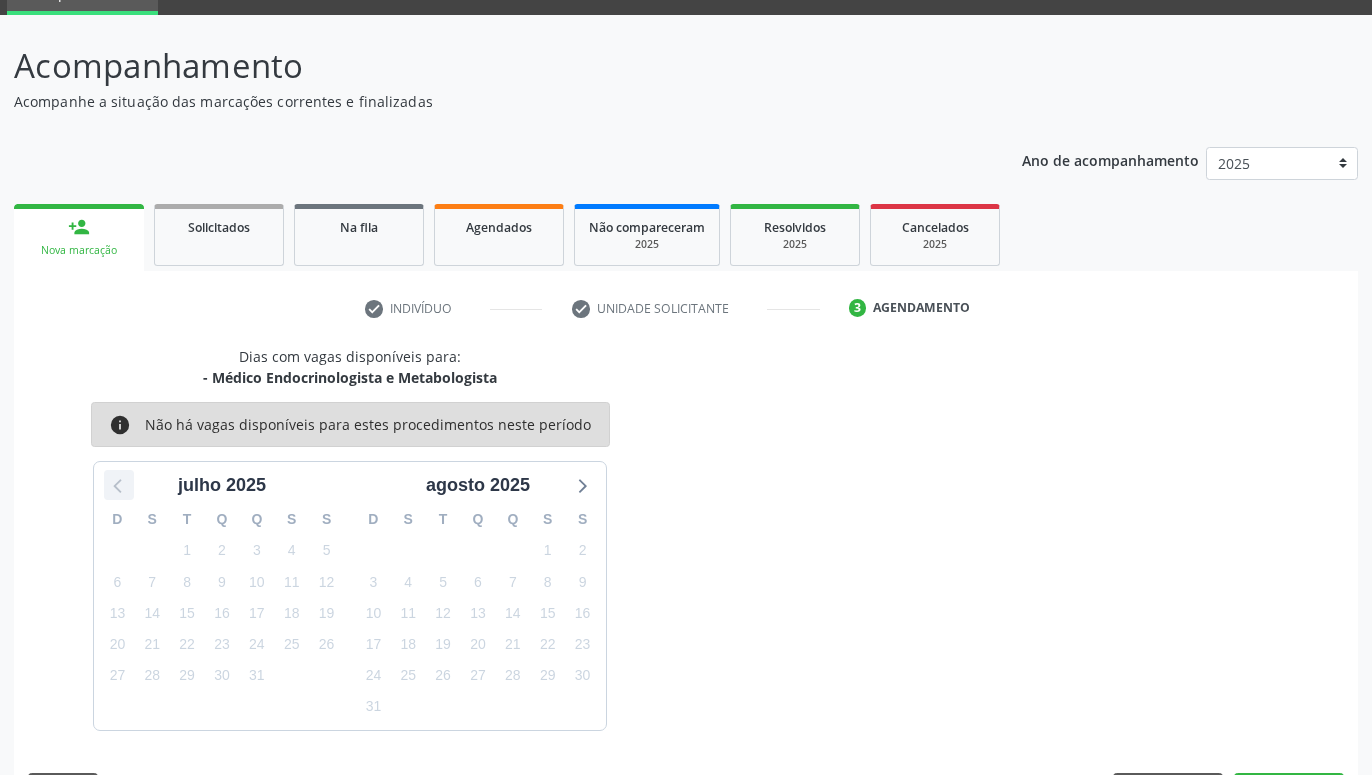 click 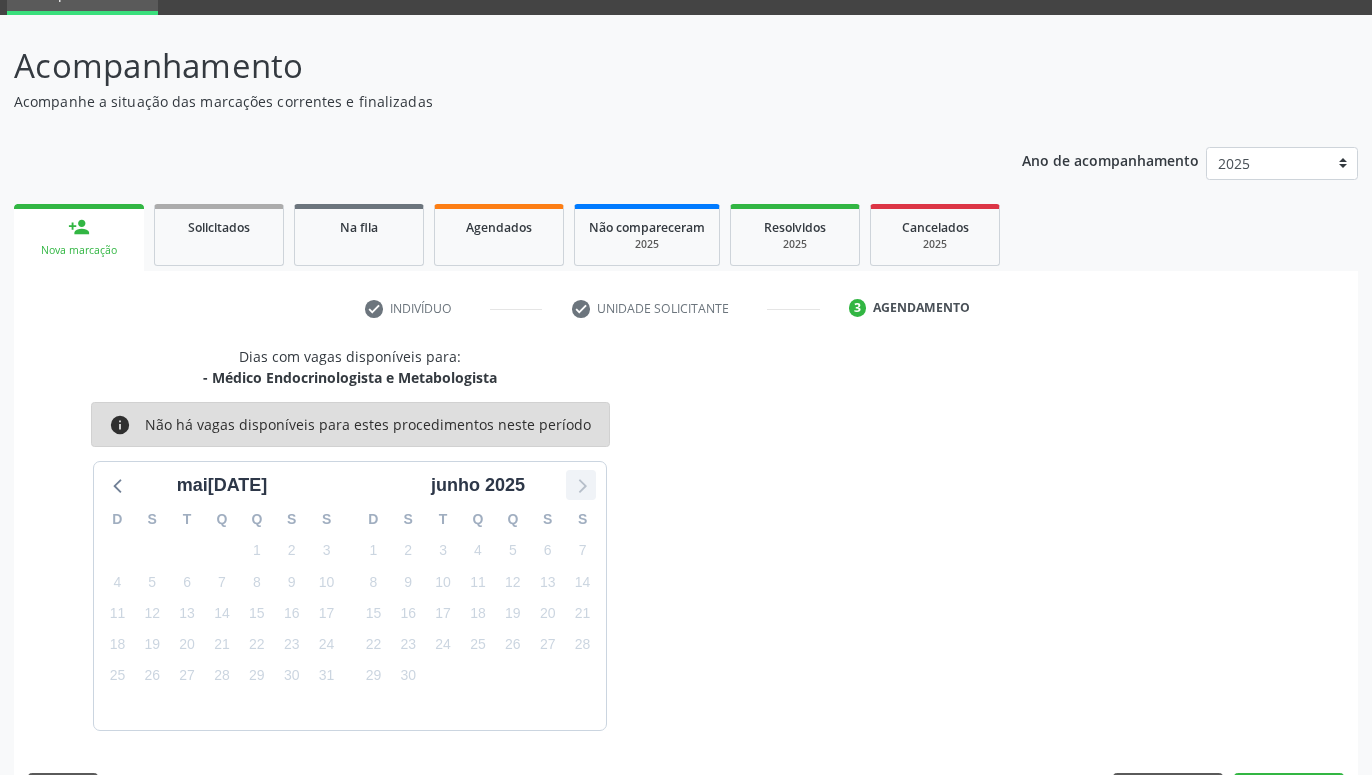 click 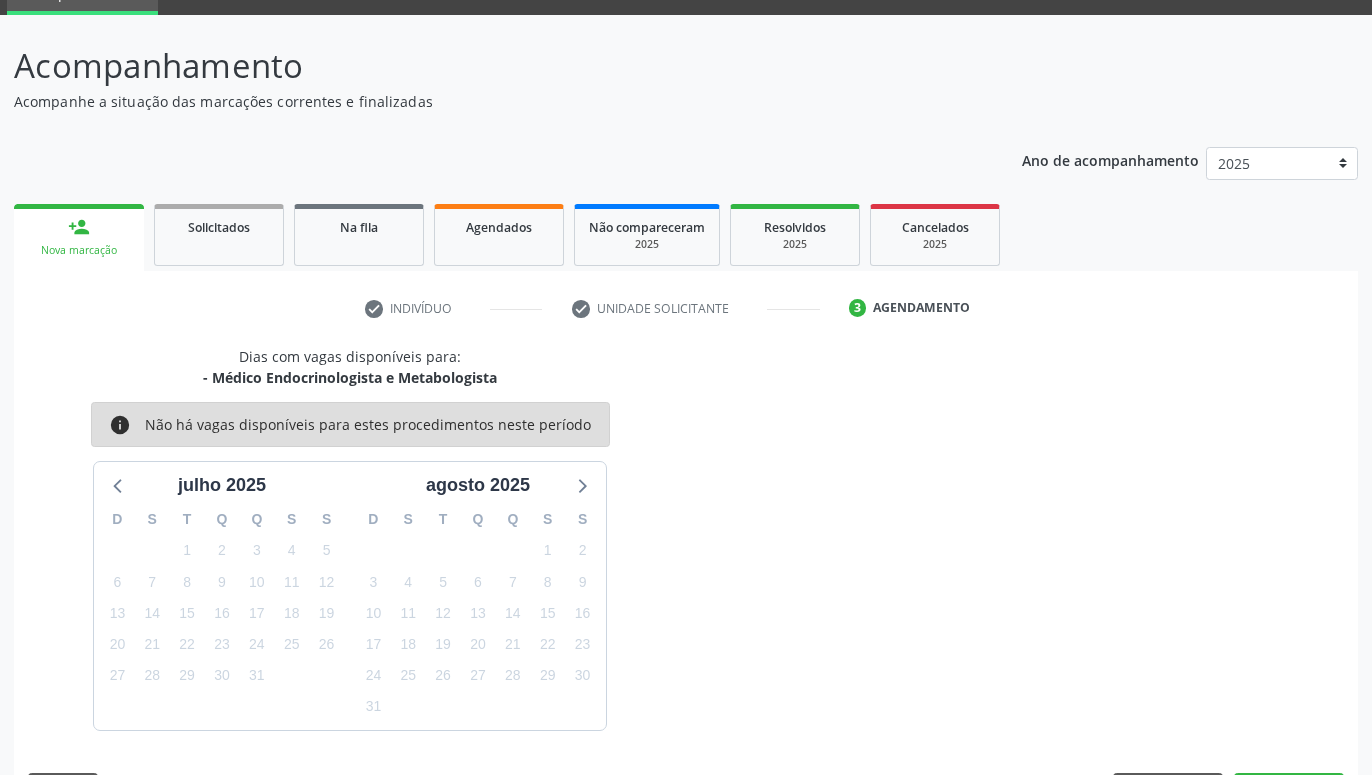 click on "person_add" at bounding box center [79, 227] 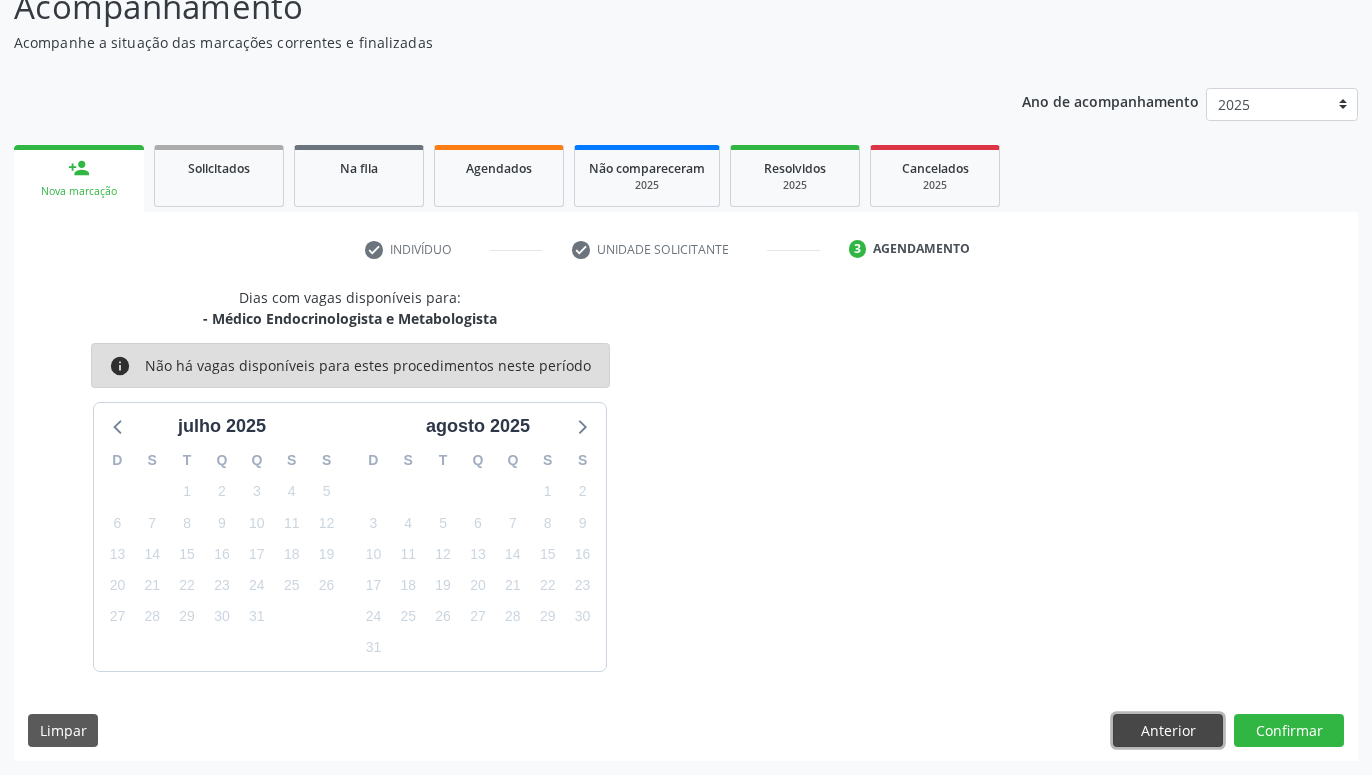 click on "Anterior" at bounding box center (1168, 731) 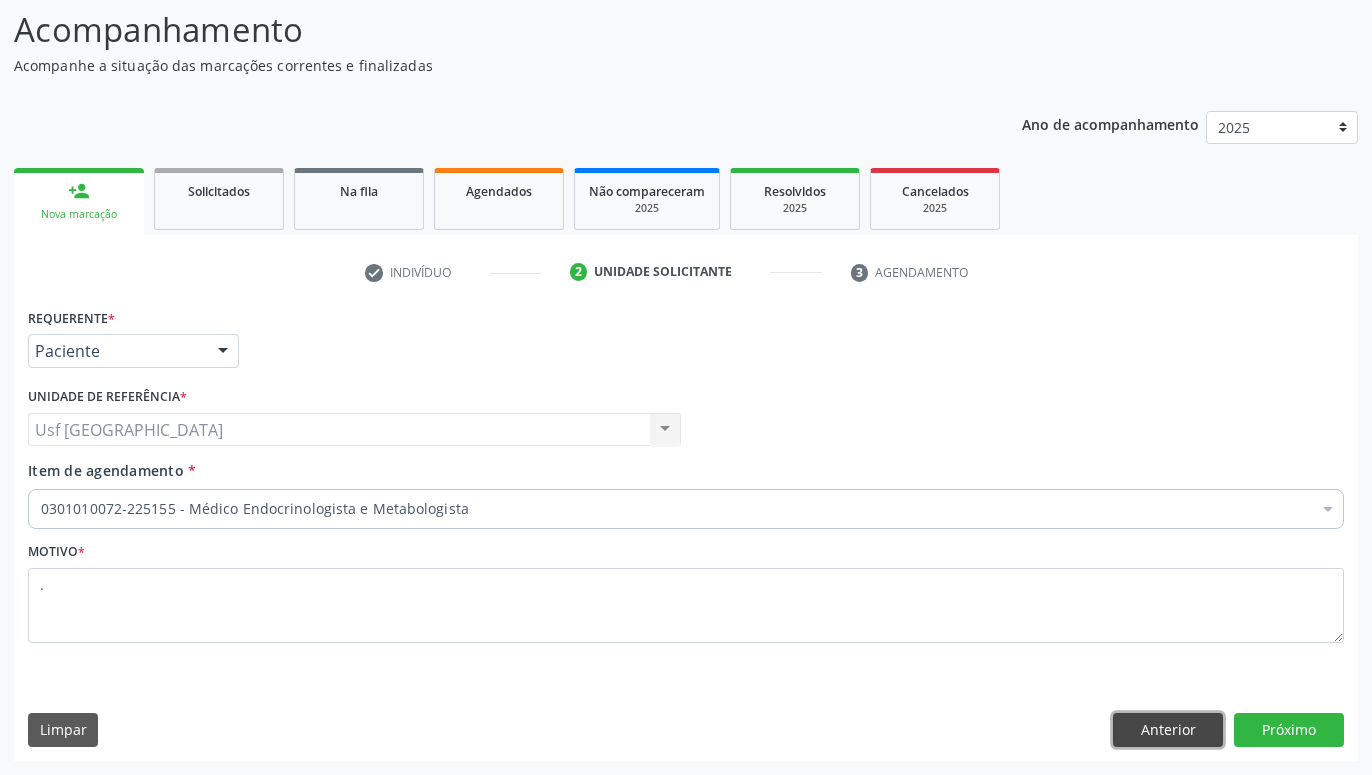 click on "Anterior" at bounding box center [1168, 730] 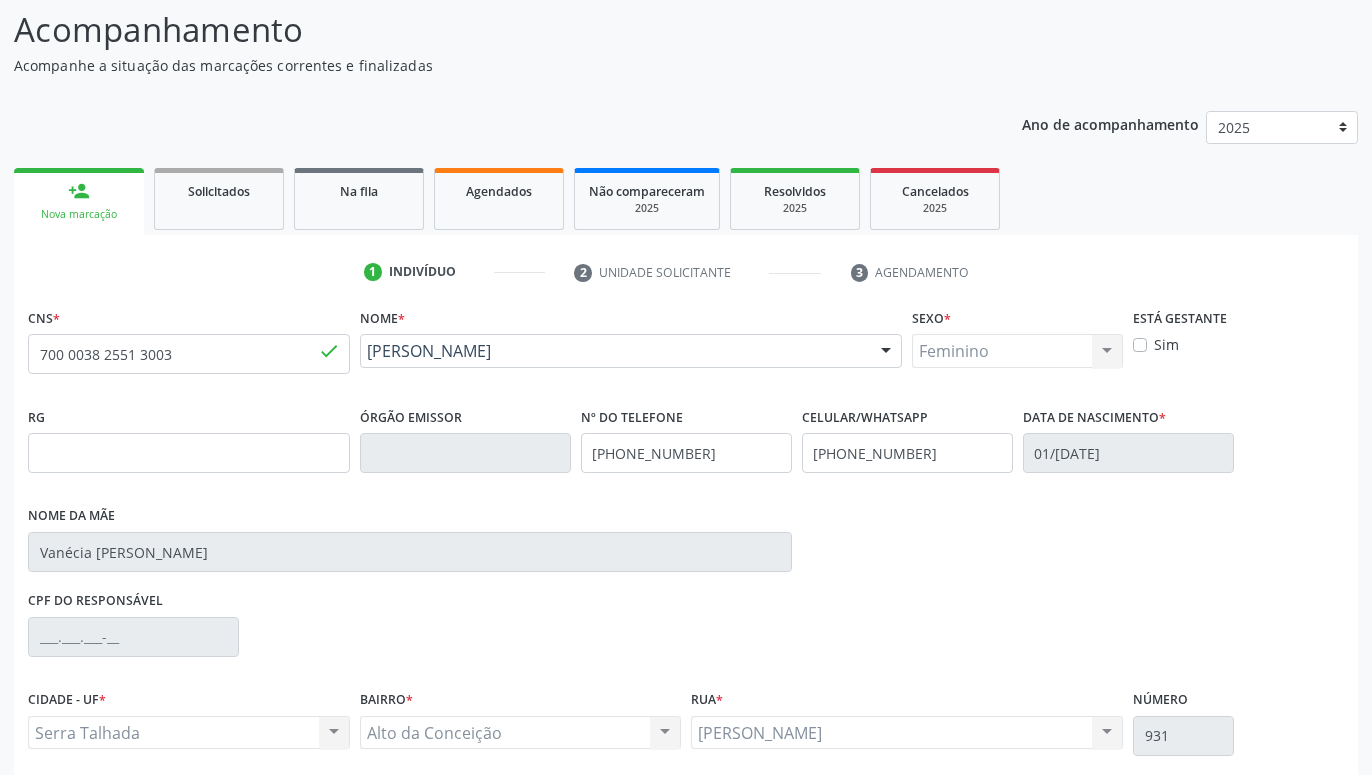 scroll, scrollTop: 295, scrollLeft: 0, axis: vertical 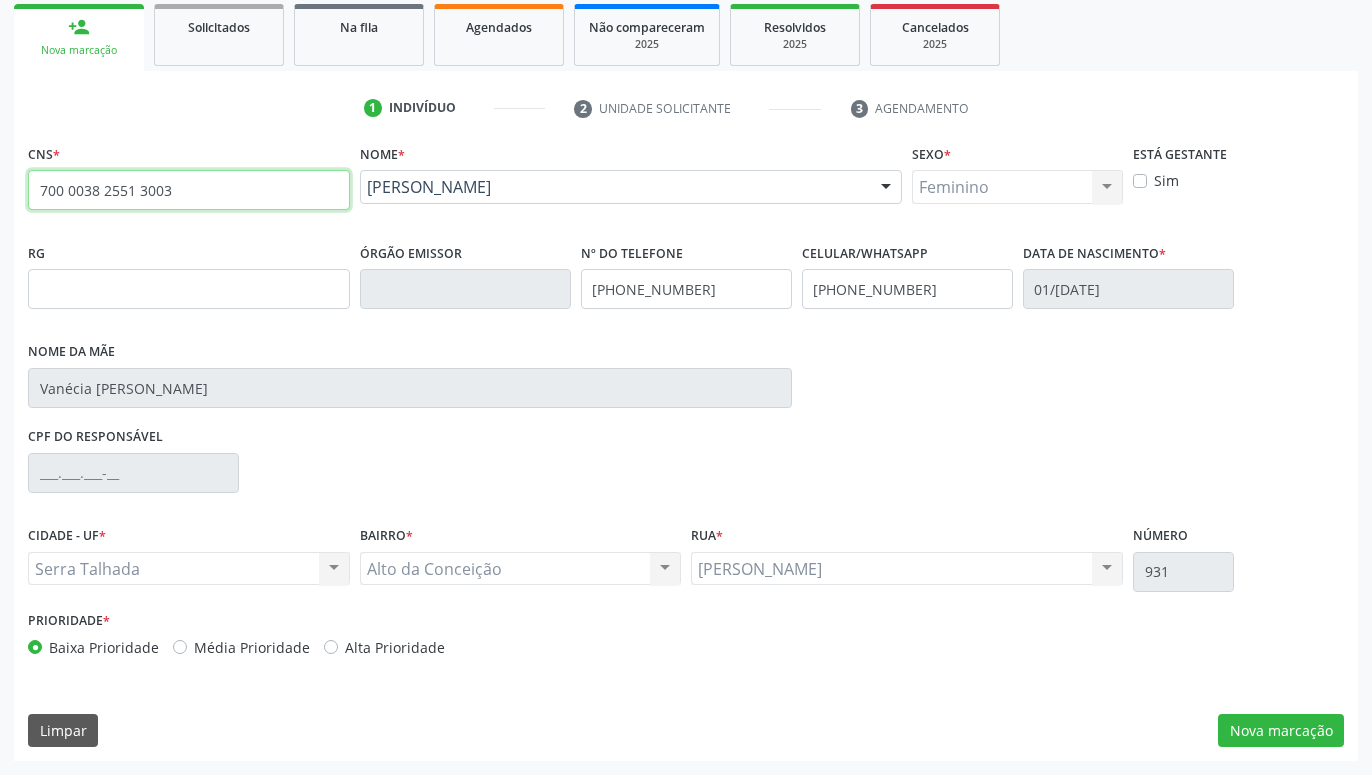 drag, startPoint x: 304, startPoint y: 193, endPoint x: 271, endPoint y: 208, distance: 36.249138 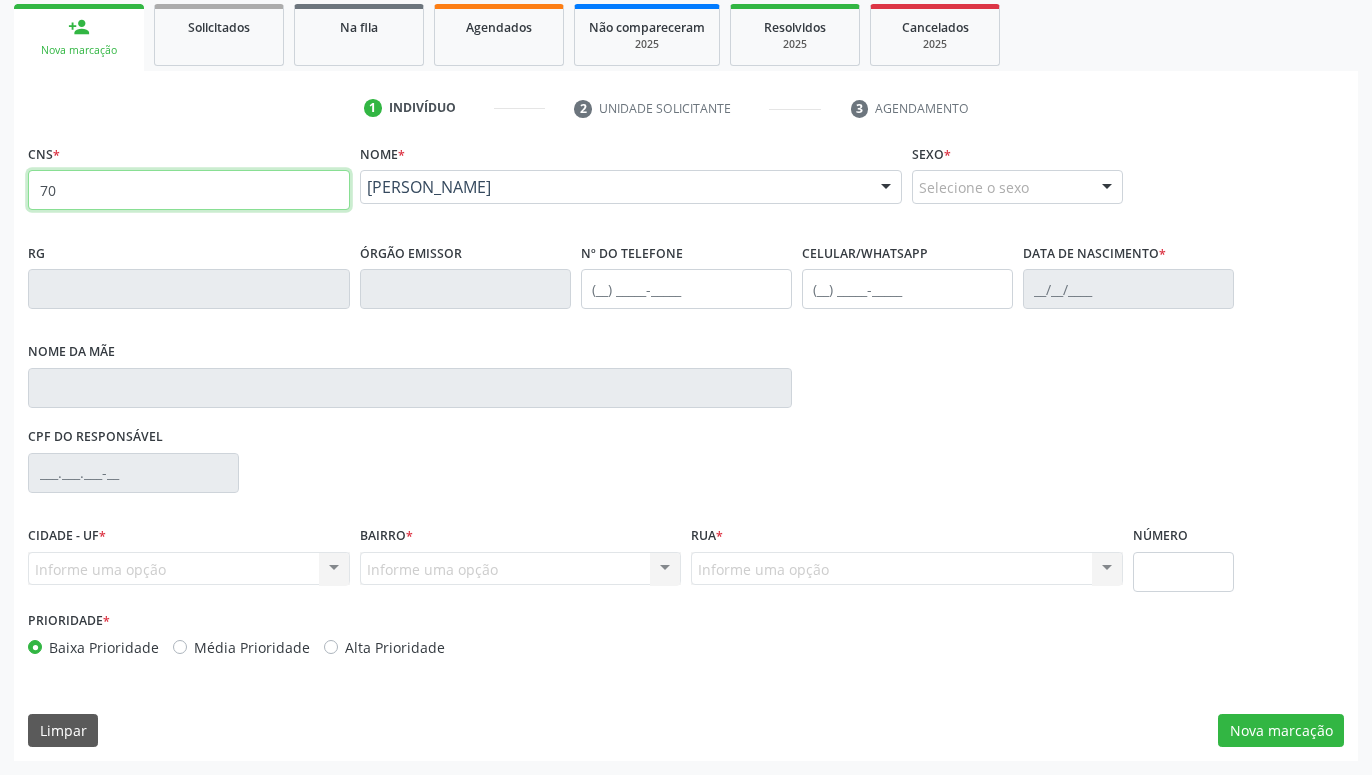 type on "7" 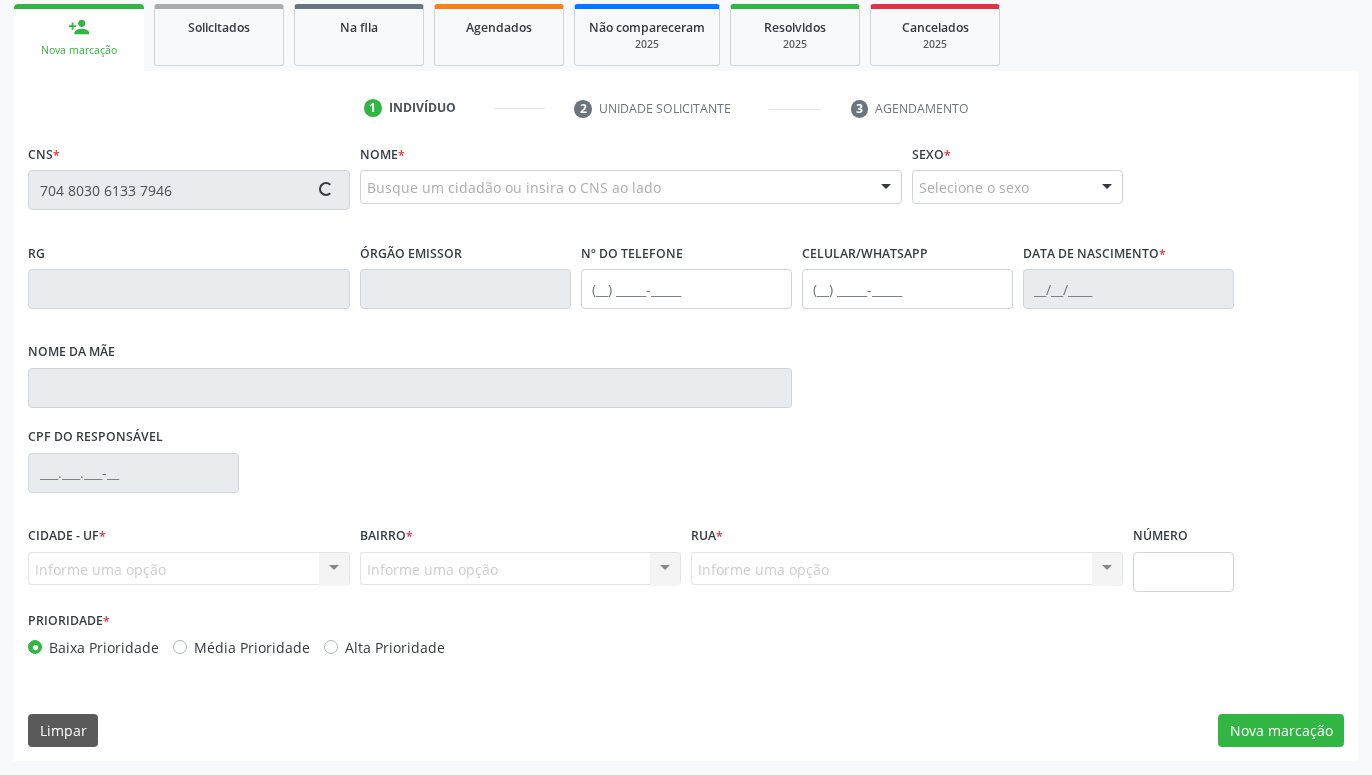 type on "704 8030 6133 7946" 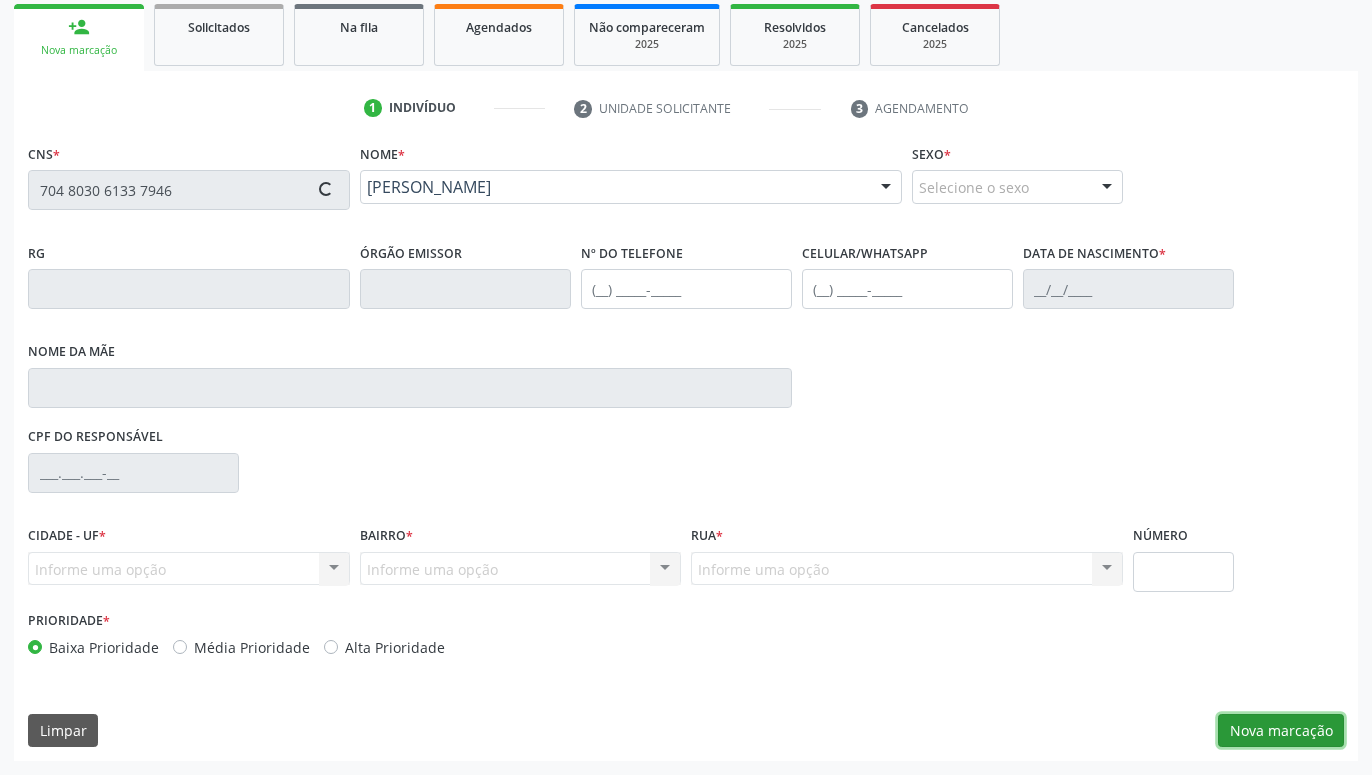 type on "[PHONE_NUMBER]" 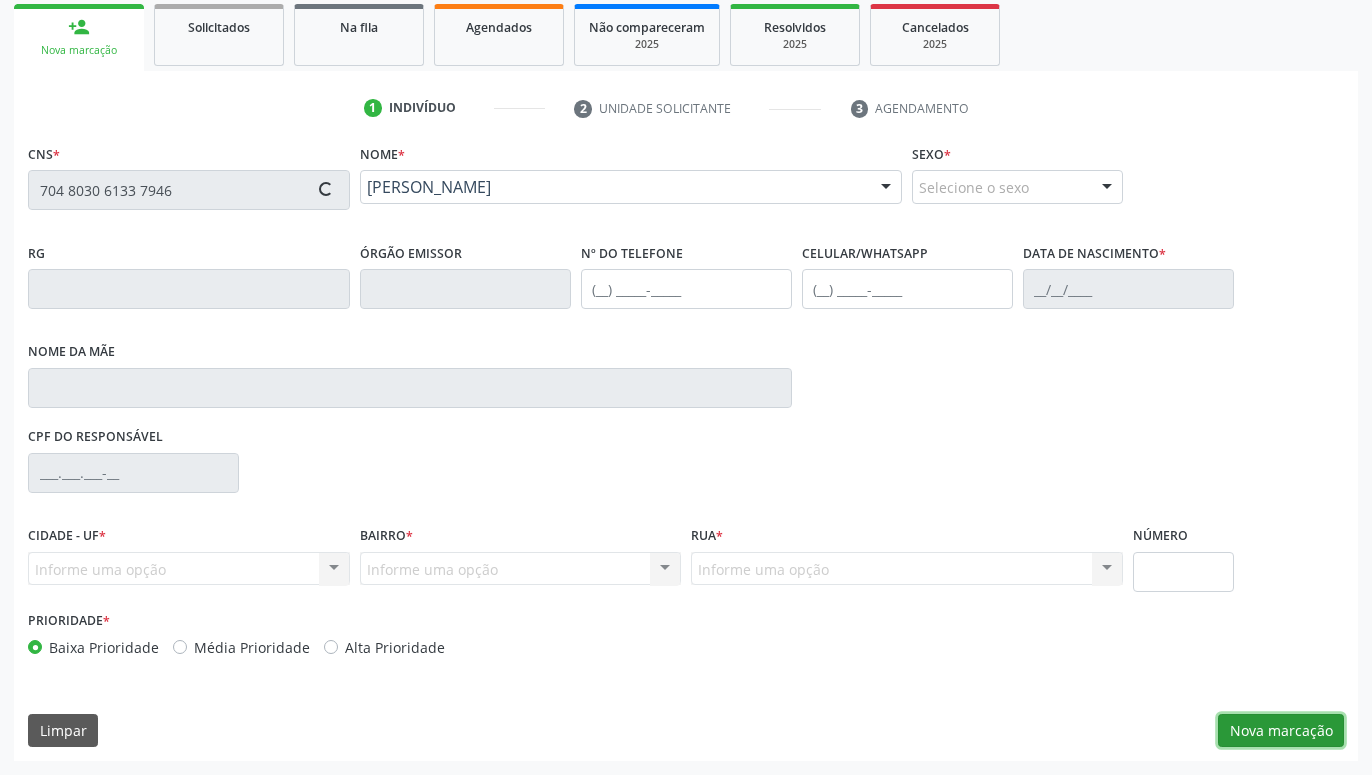type on "05[DATE]" 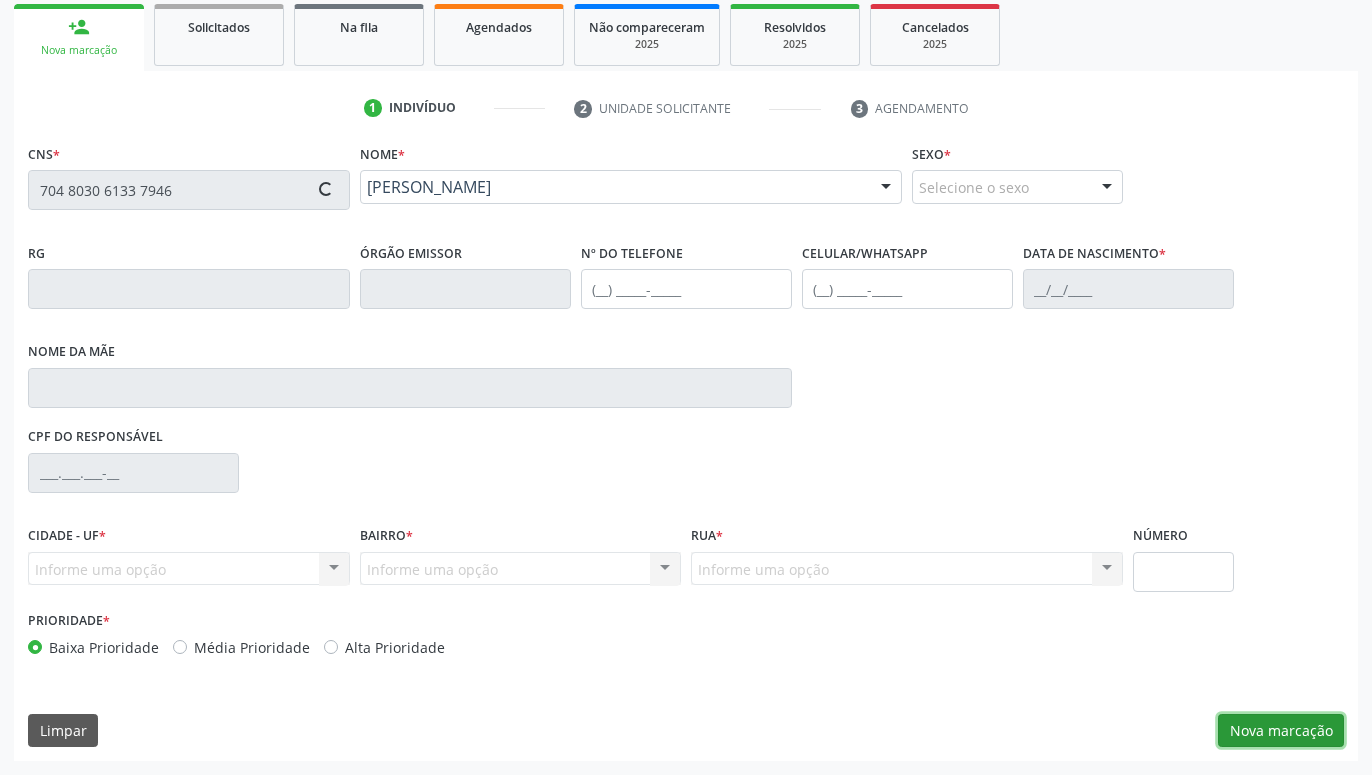 type on "[PERSON_NAME]" 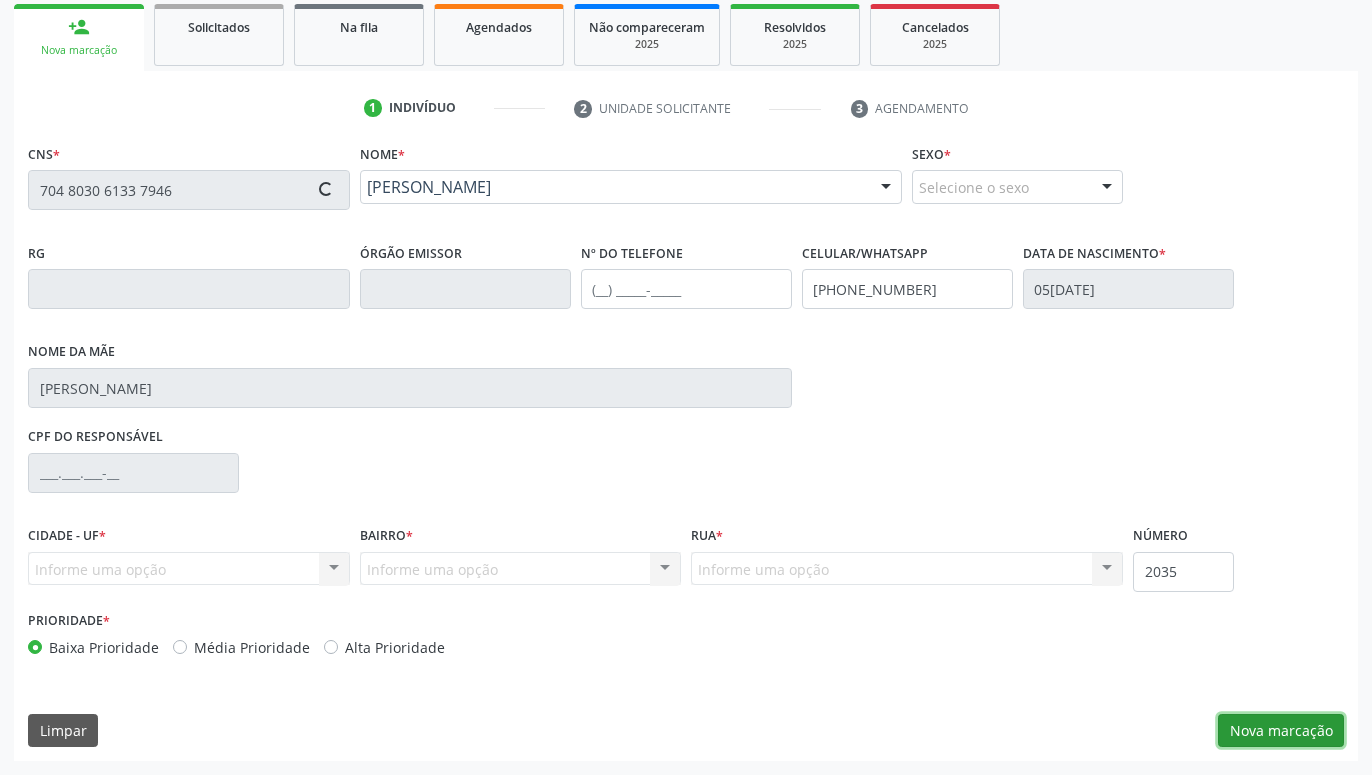 click on "Nova marcação" at bounding box center (1281, 731) 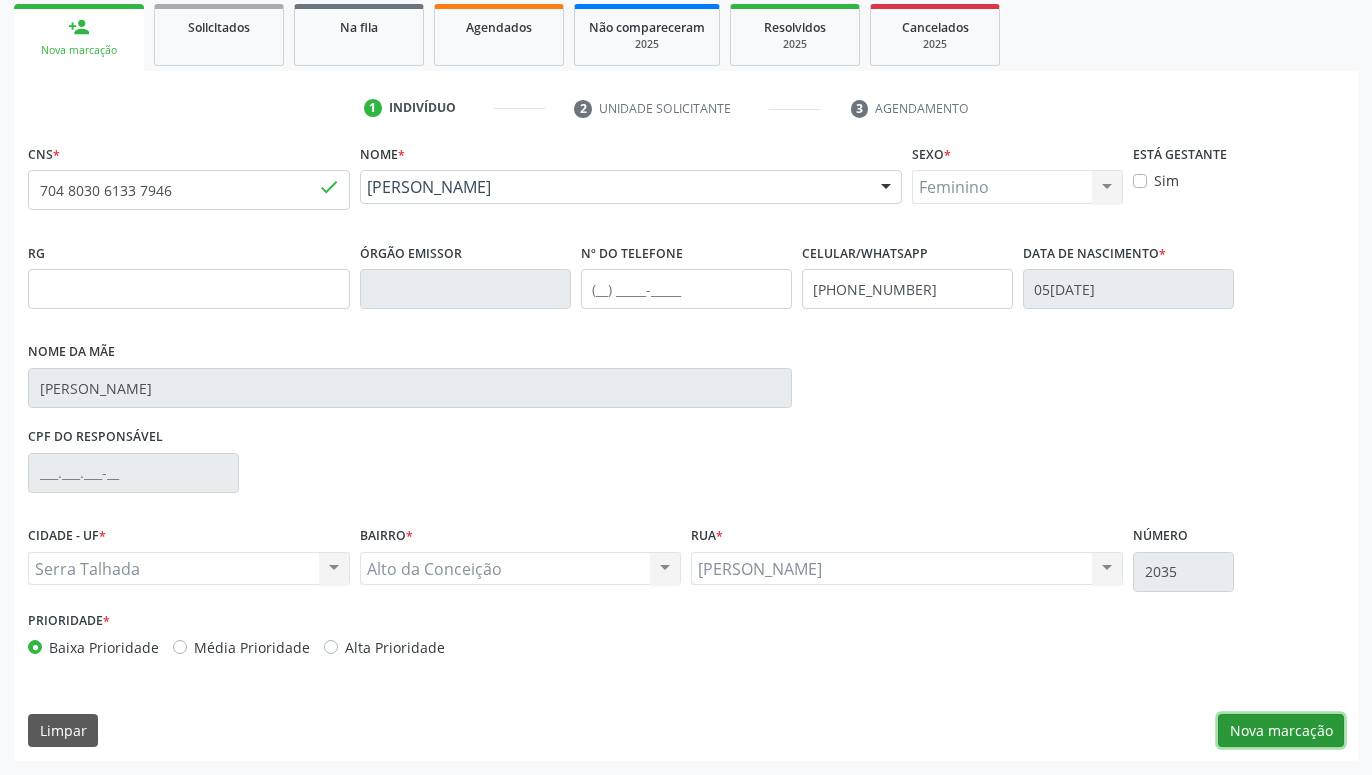 click on "Nova marcação" at bounding box center [1281, 731] 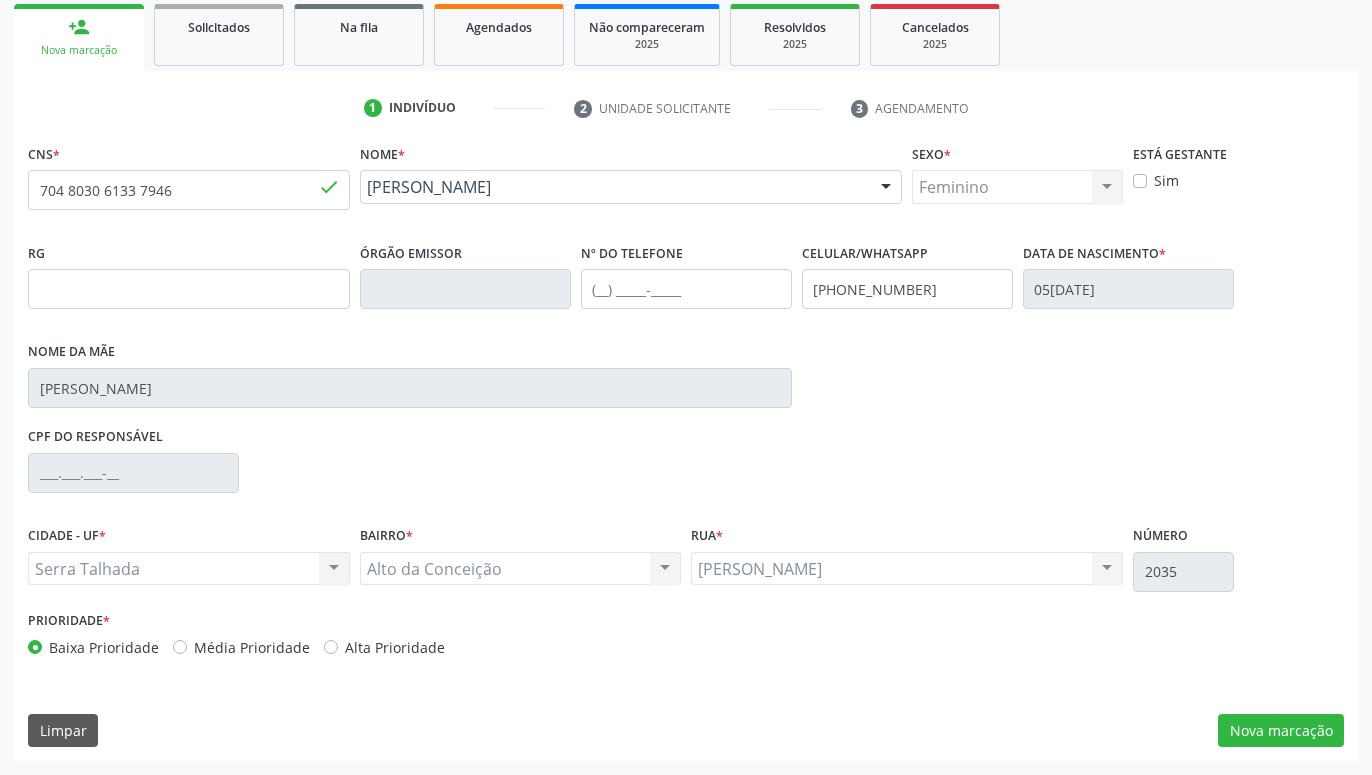 scroll, scrollTop: 131, scrollLeft: 0, axis: vertical 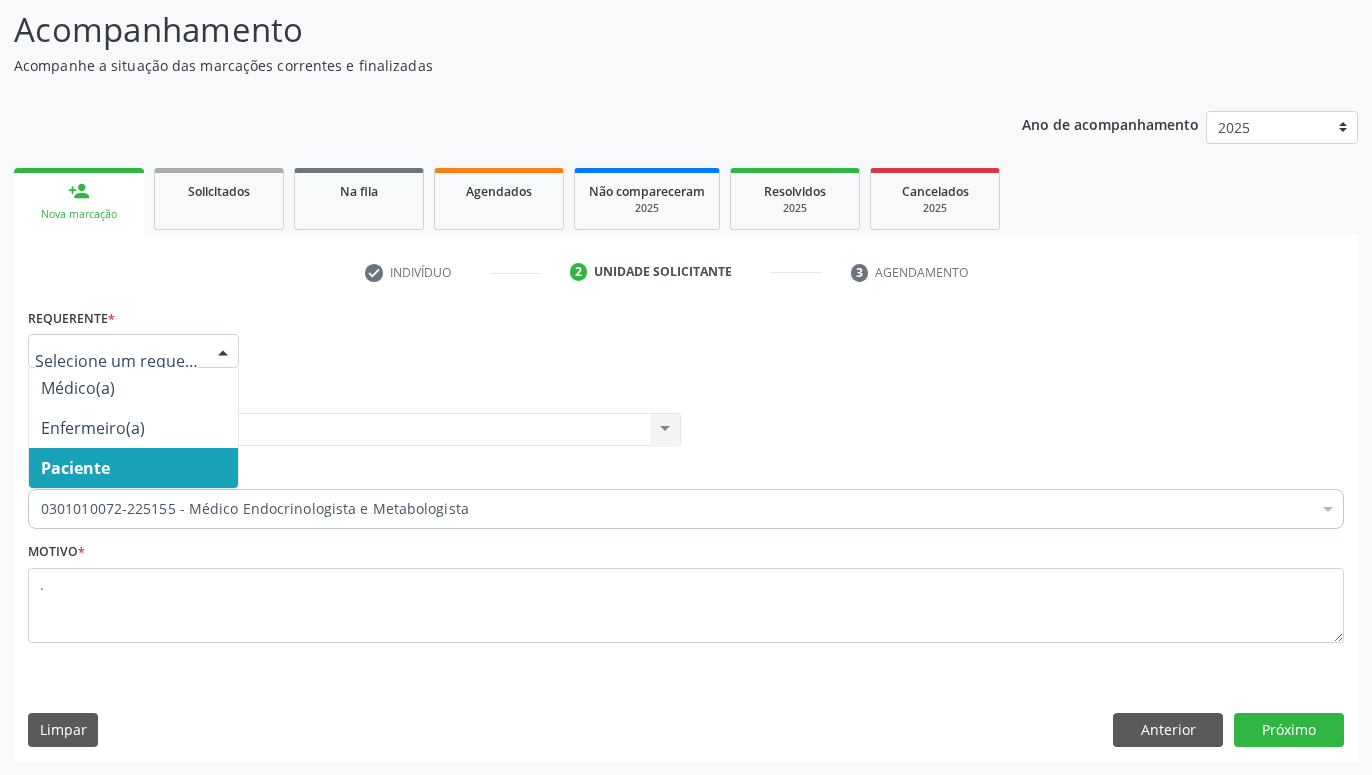 click on "Paciente" at bounding box center (133, 468) 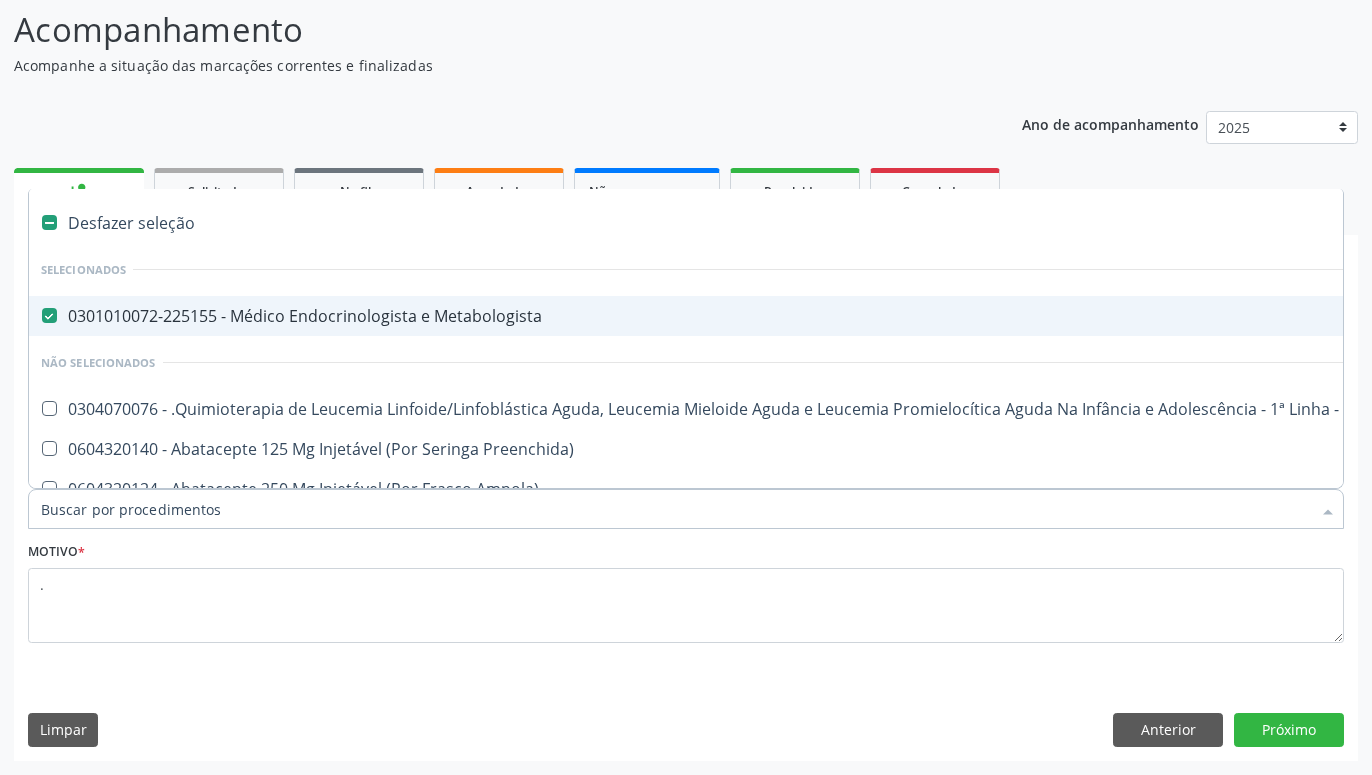 click at bounding box center [49, 315] 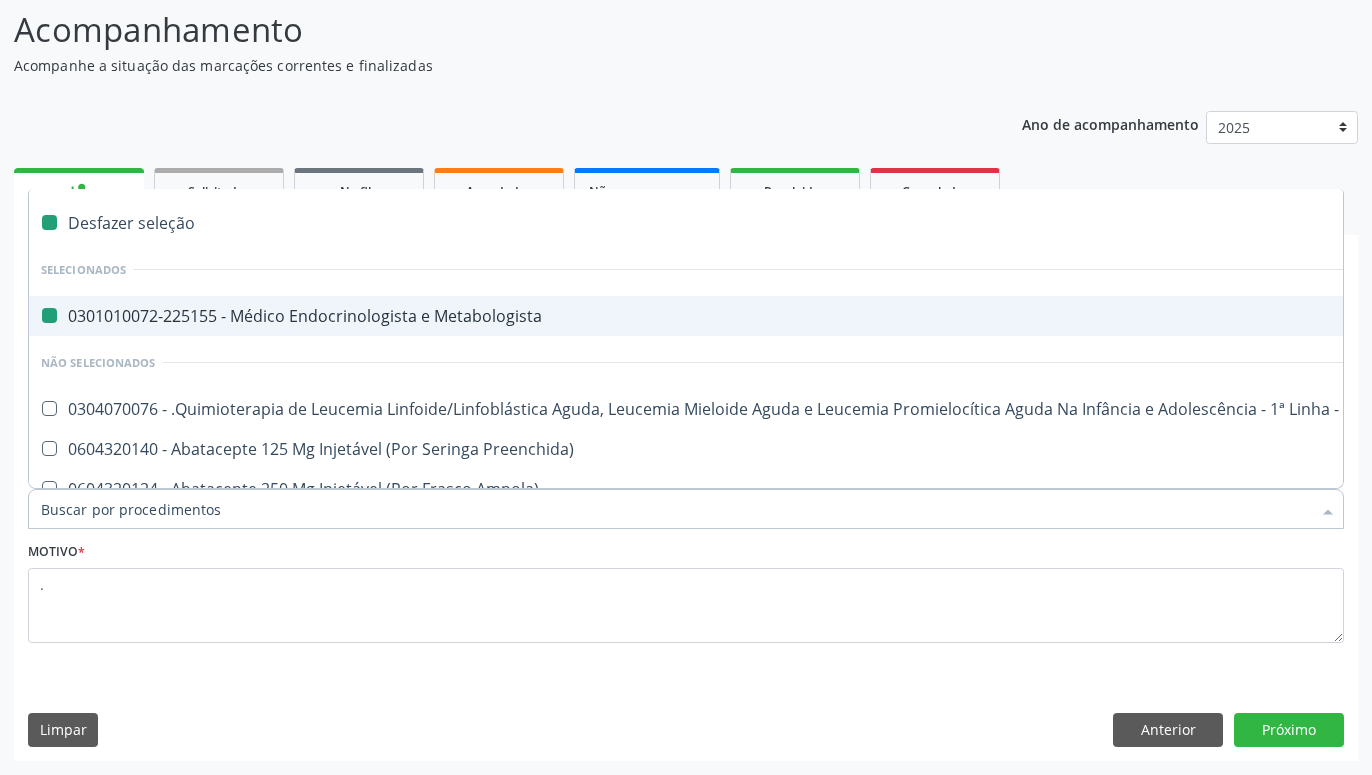 checkbox on "false" 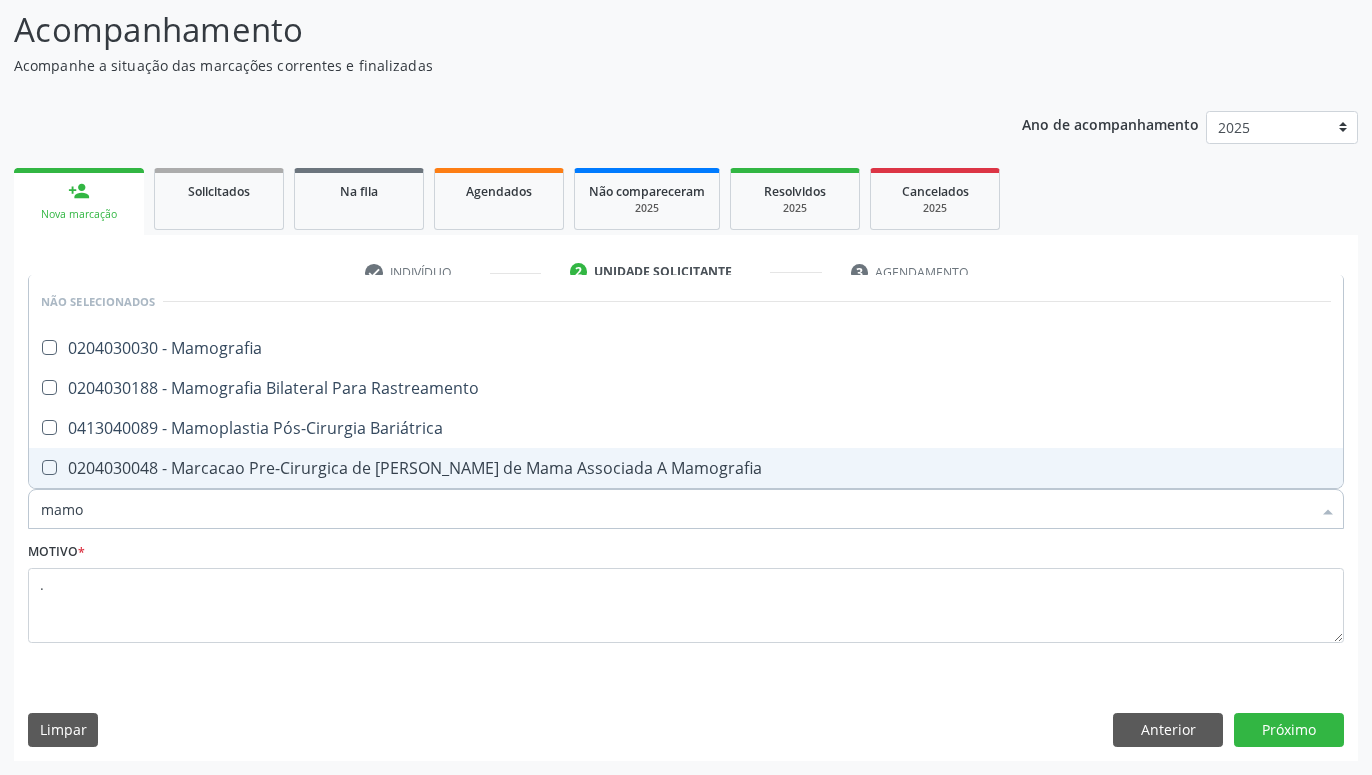 type on "mamog" 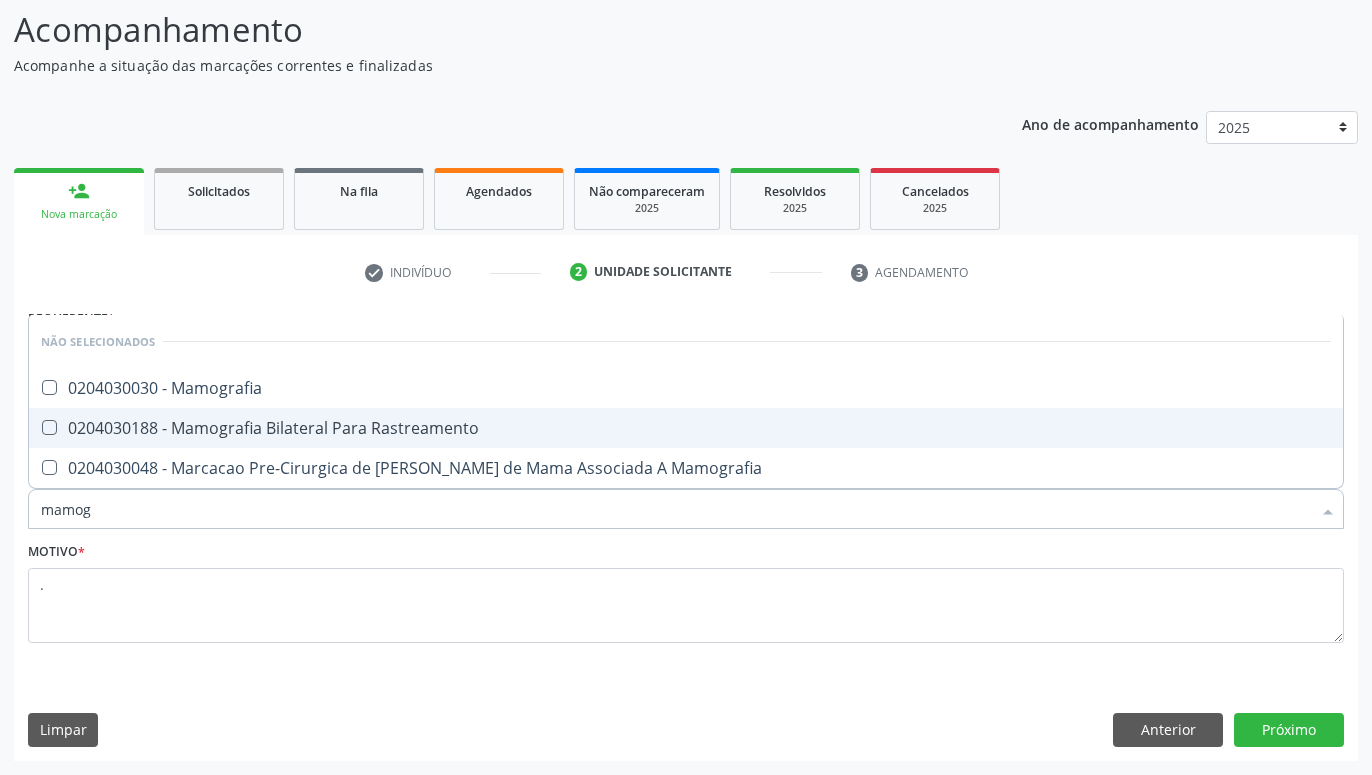click on "0204030188 - Mamografia Bilateral Para Rastreamento" at bounding box center (686, 428) 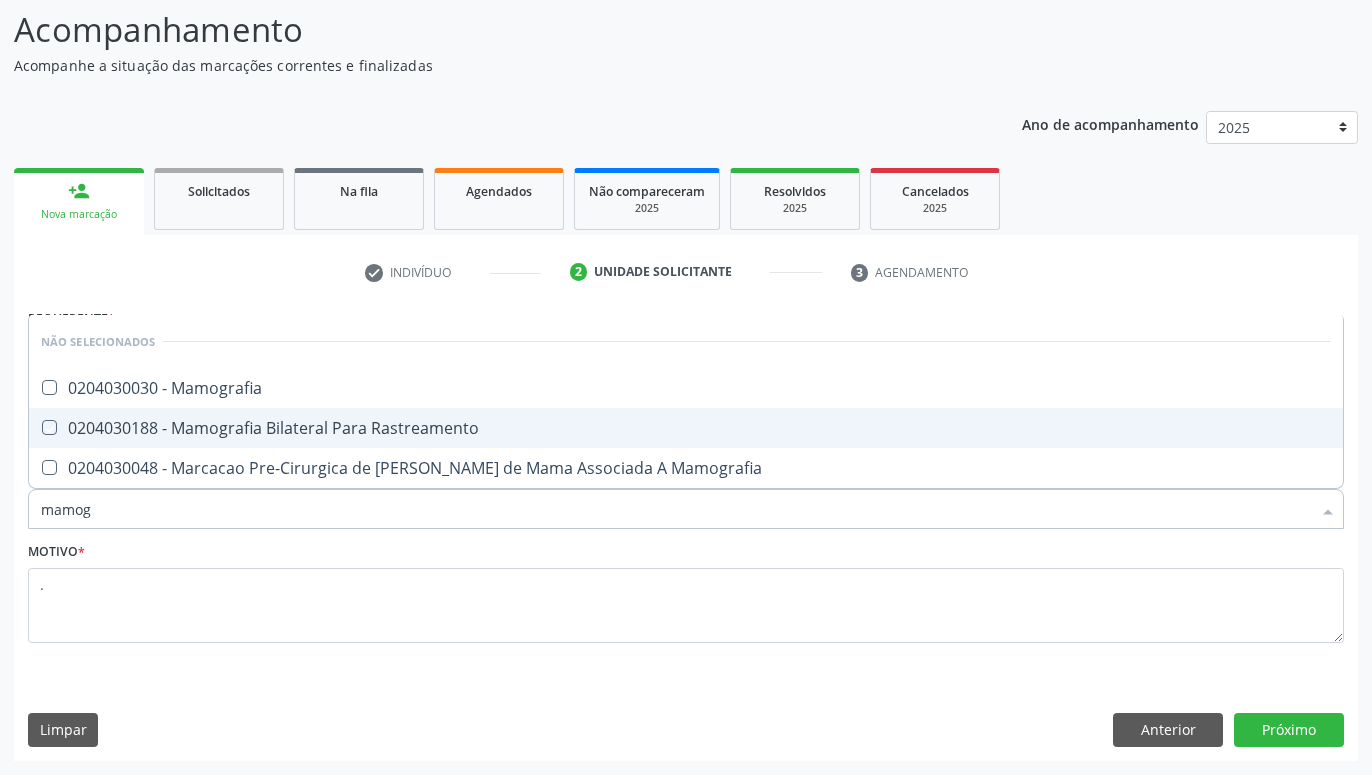 checkbox on "true" 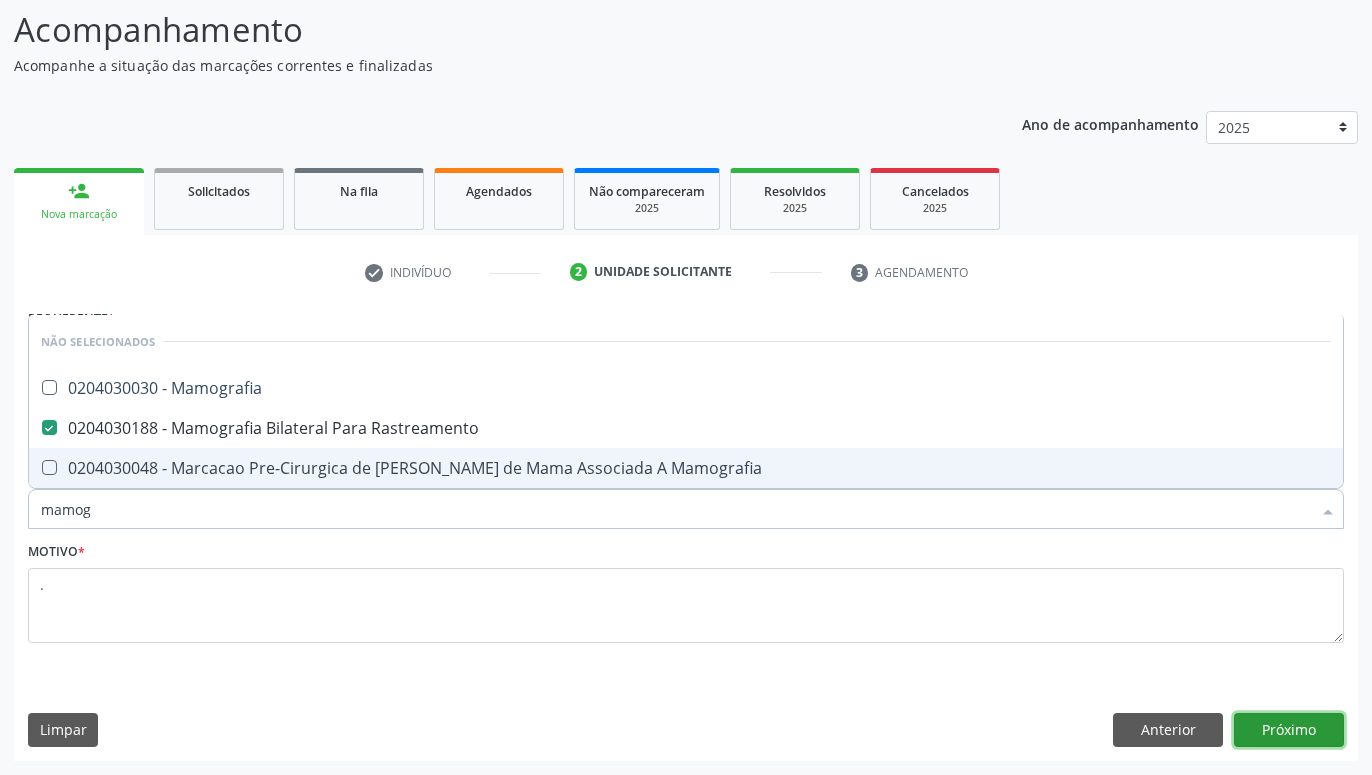 drag, startPoint x: 1318, startPoint y: 730, endPoint x: 1252, endPoint y: 737, distance: 66.37017 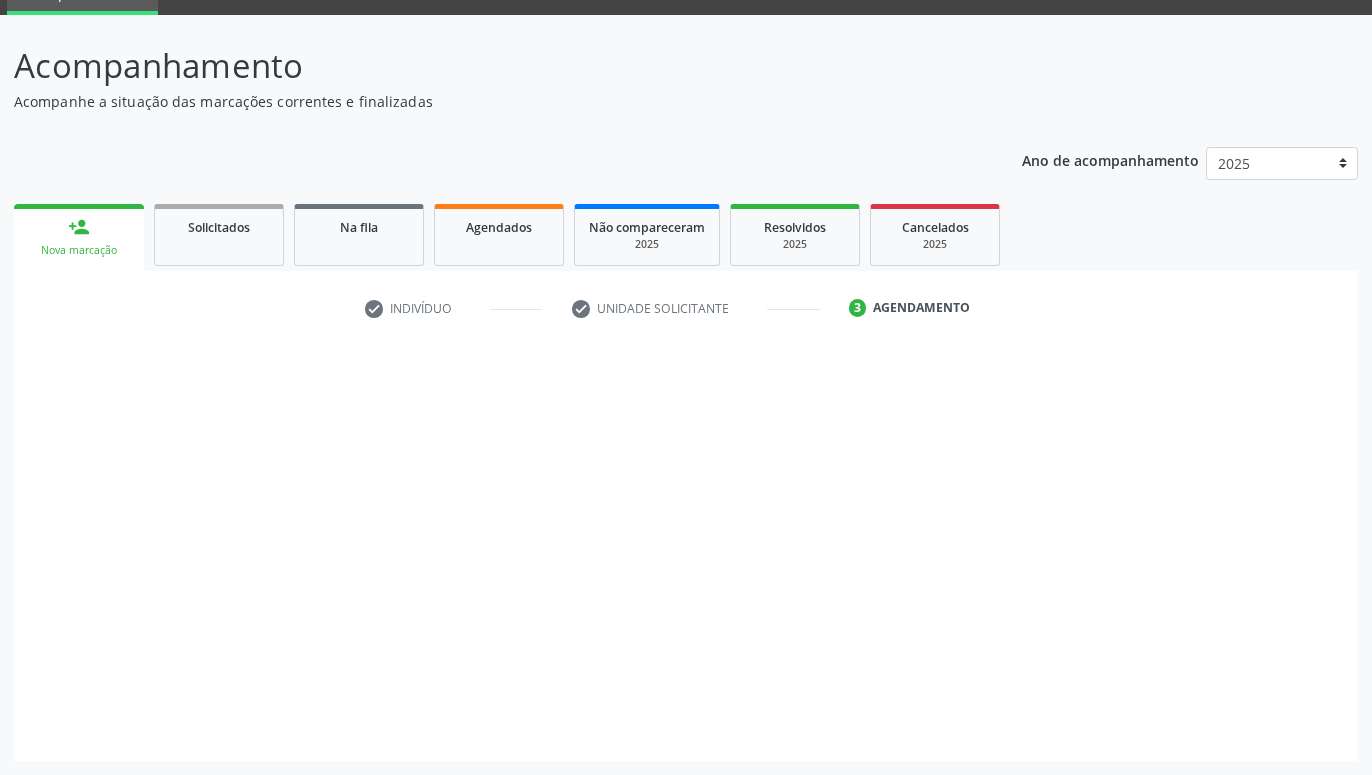 scroll, scrollTop: 95, scrollLeft: 0, axis: vertical 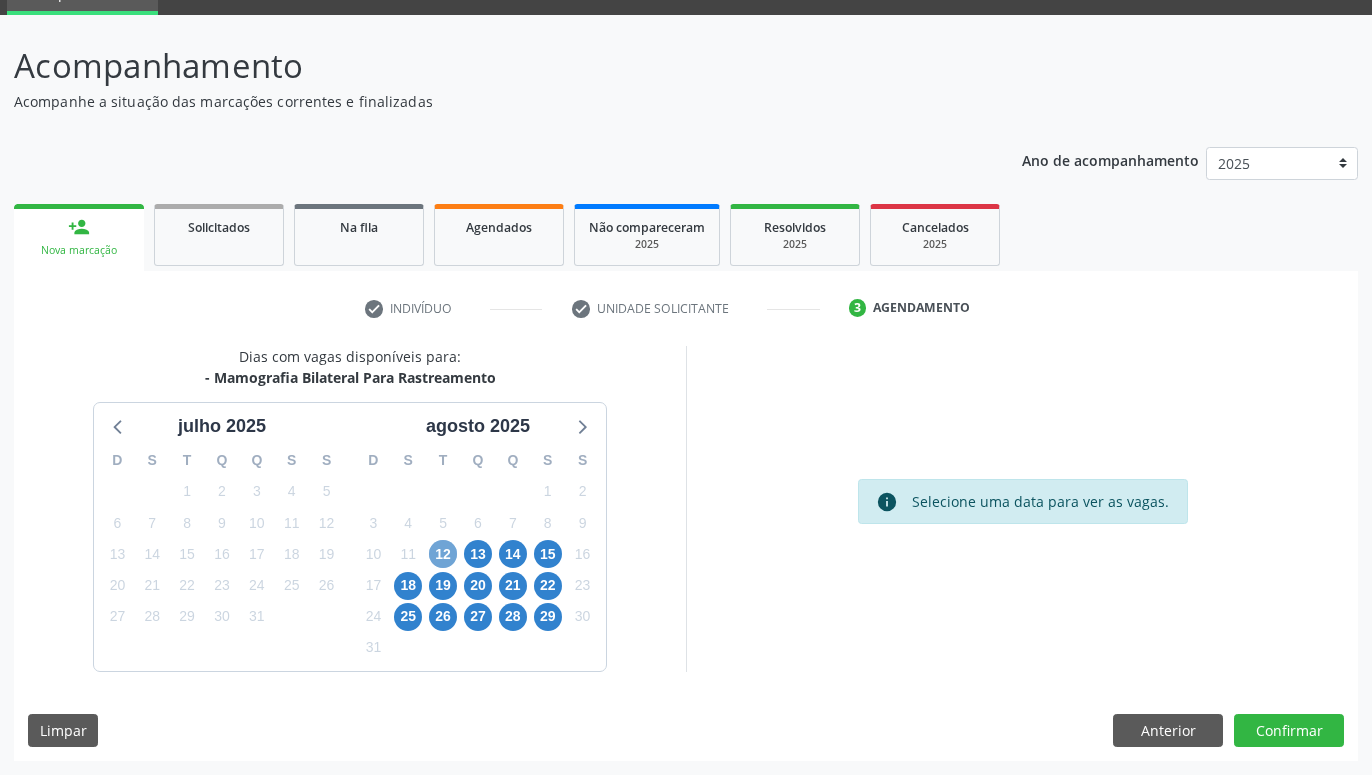 click on "12" at bounding box center [443, 554] 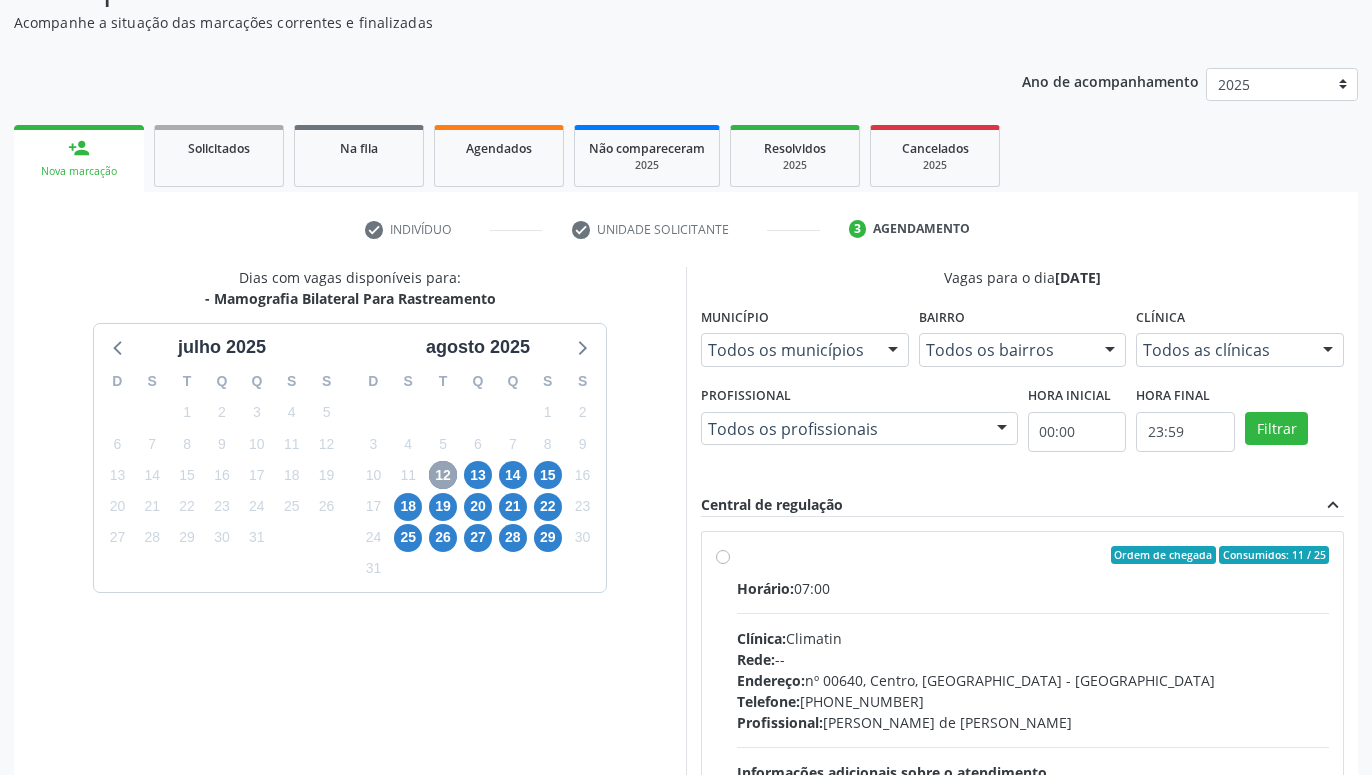 scroll, scrollTop: 299, scrollLeft: 0, axis: vertical 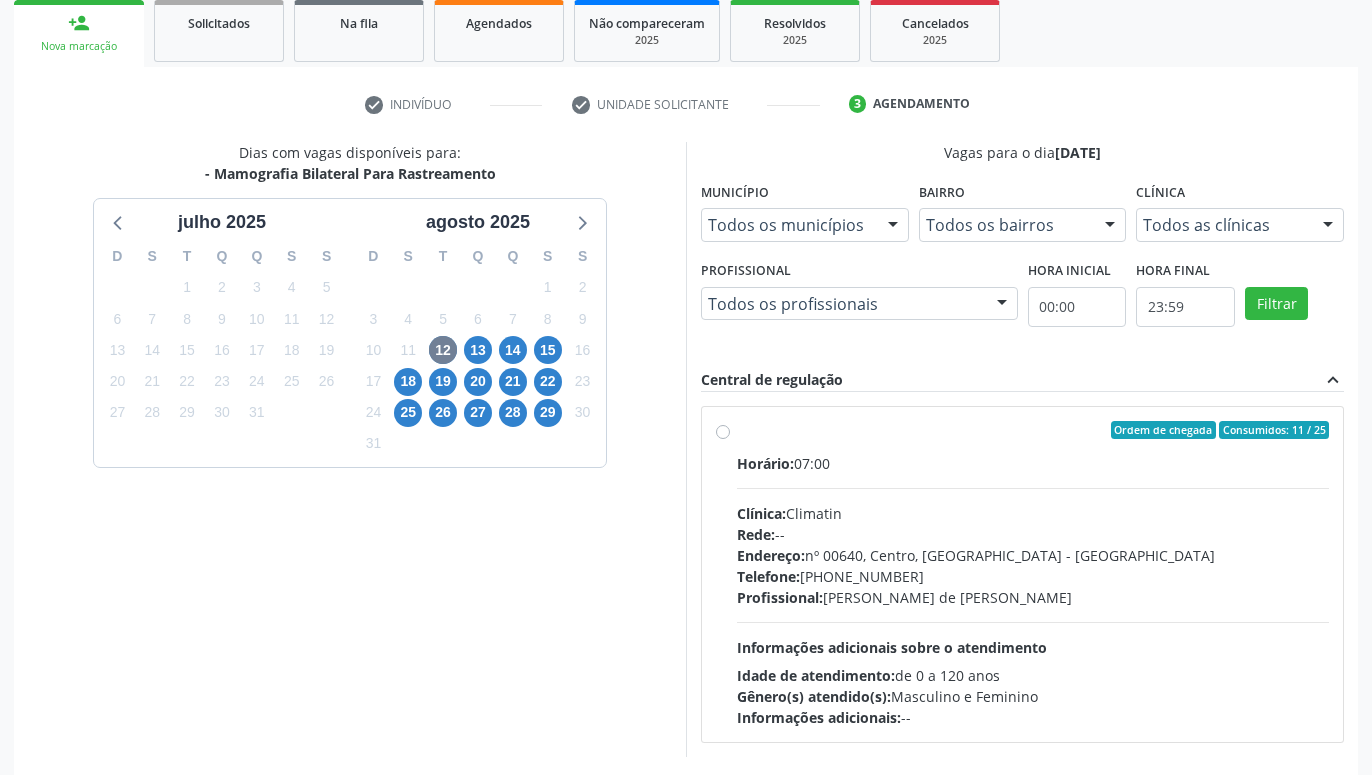 click on "Ordem de chegada
Consumidos: 11 / 25
Horário:   07:00
Clínica:  Climatin
Rede:
--
Endereço:   nº 00640, [GEOGRAPHIC_DATA] - PE
Telefone:   [PHONE_NUMBER]
Profissional:
[PERSON_NAME] de [PERSON_NAME]
Informações adicionais sobre o atendimento
Idade de atendimento:
de 0 a 120 anos
Gênero(s) atendido(s):
Masculino e Feminino
Informações adicionais:
--" at bounding box center (1033, 574) 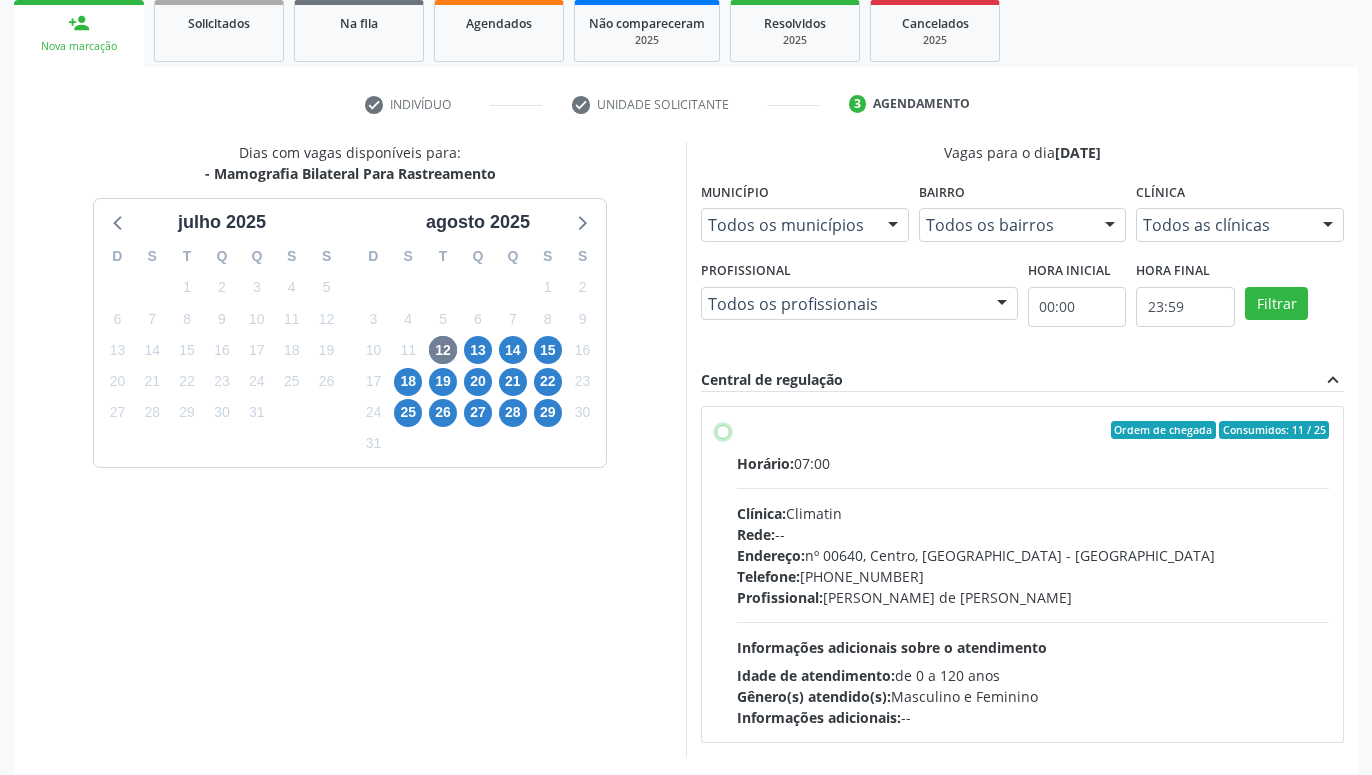 radio on "true" 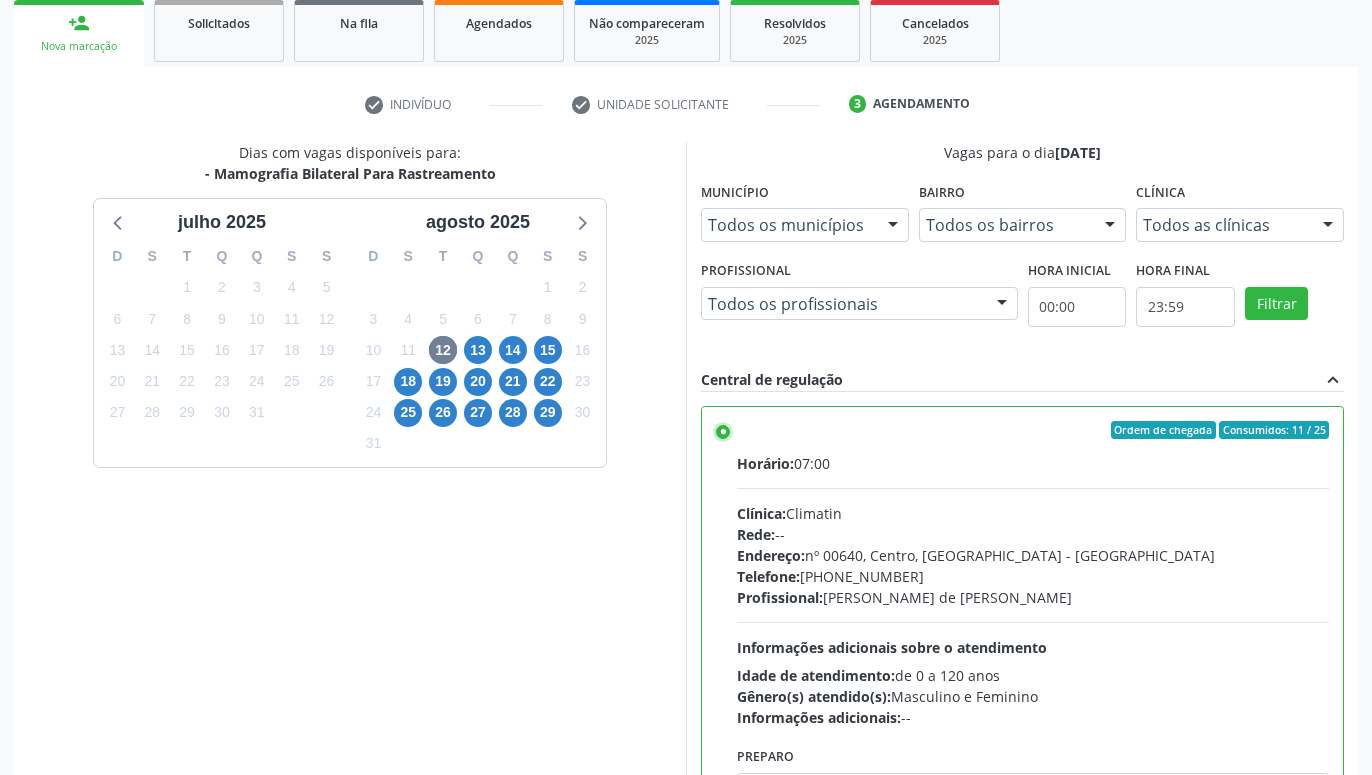 scroll, scrollTop: 420, scrollLeft: 0, axis: vertical 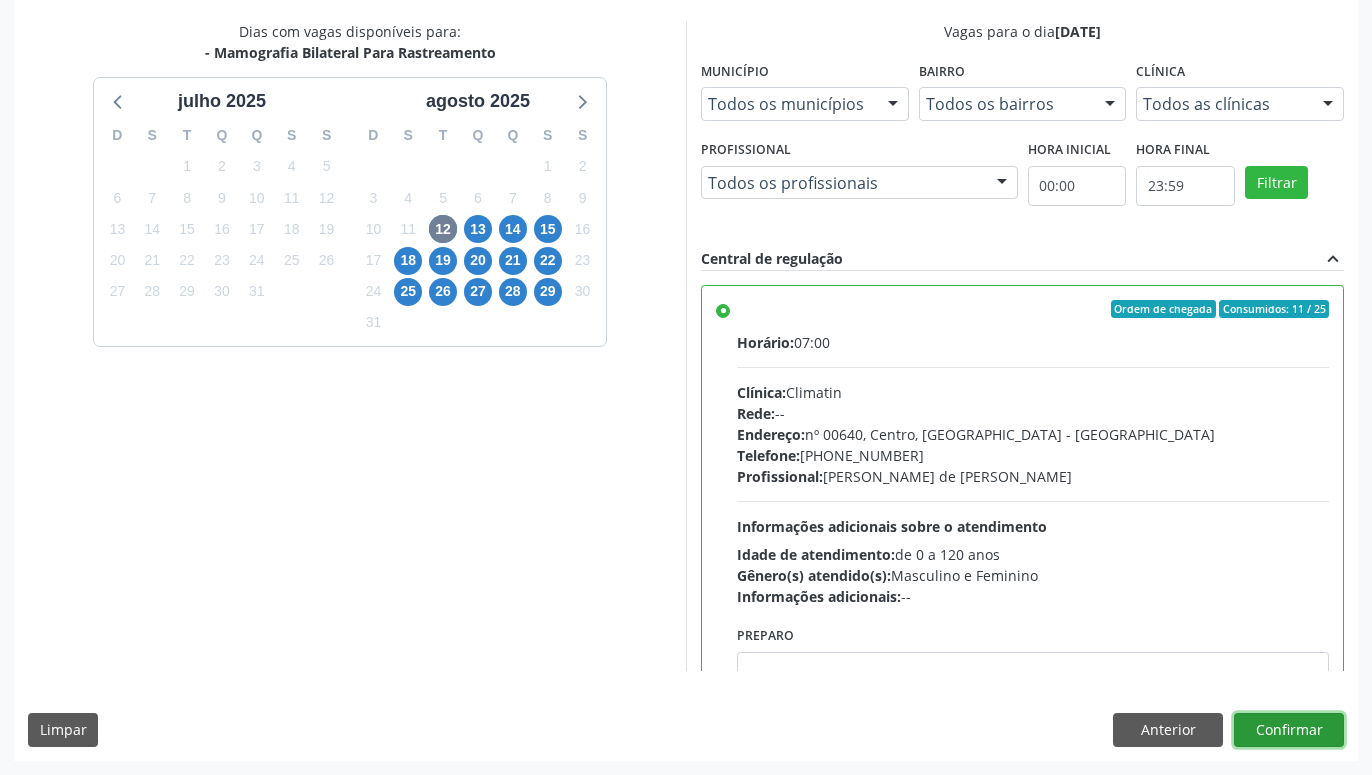 click on "Confirmar" at bounding box center [1289, 730] 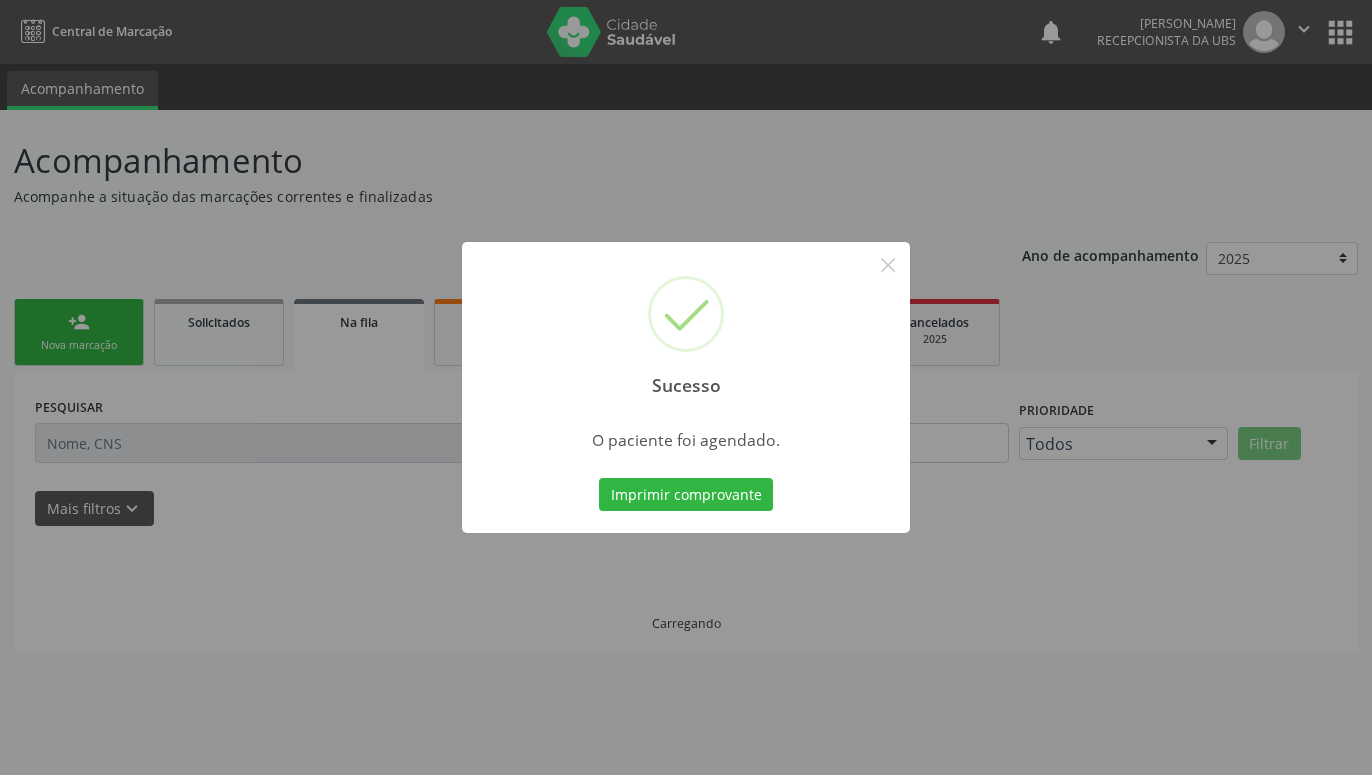 scroll, scrollTop: 0, scrollLeft: 0, axis: both 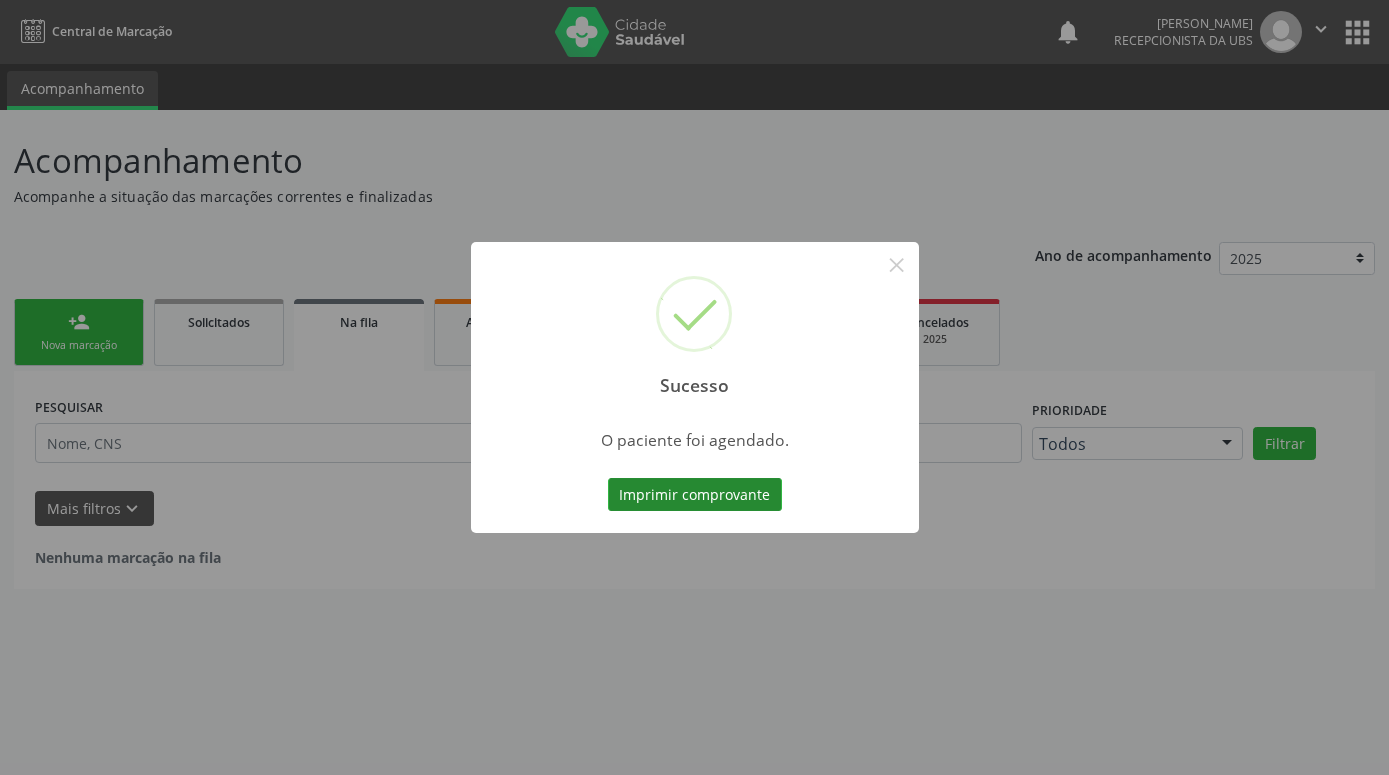 click on "Imprimir comprovante" at bounding box center (695, 495) 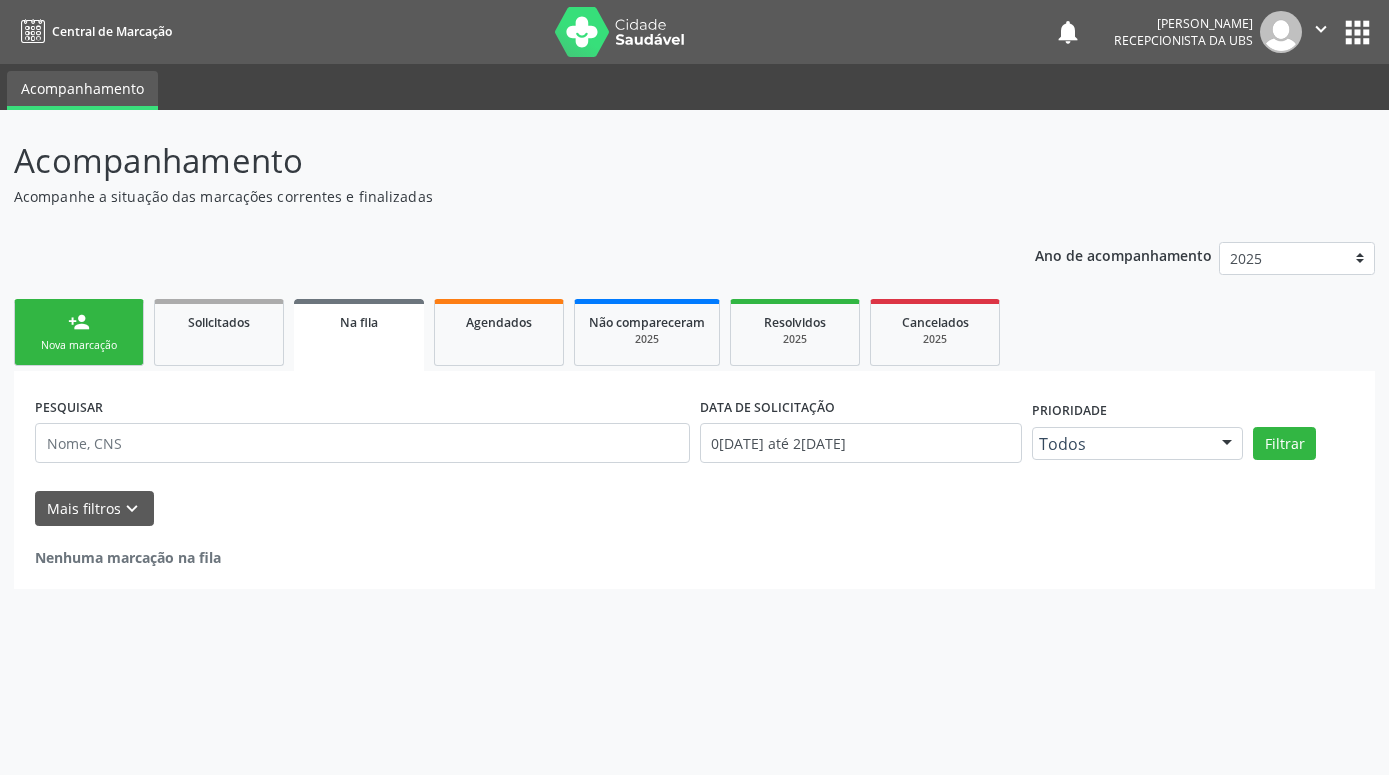 click on "Nova marcação" at bounding box center (79, 345) 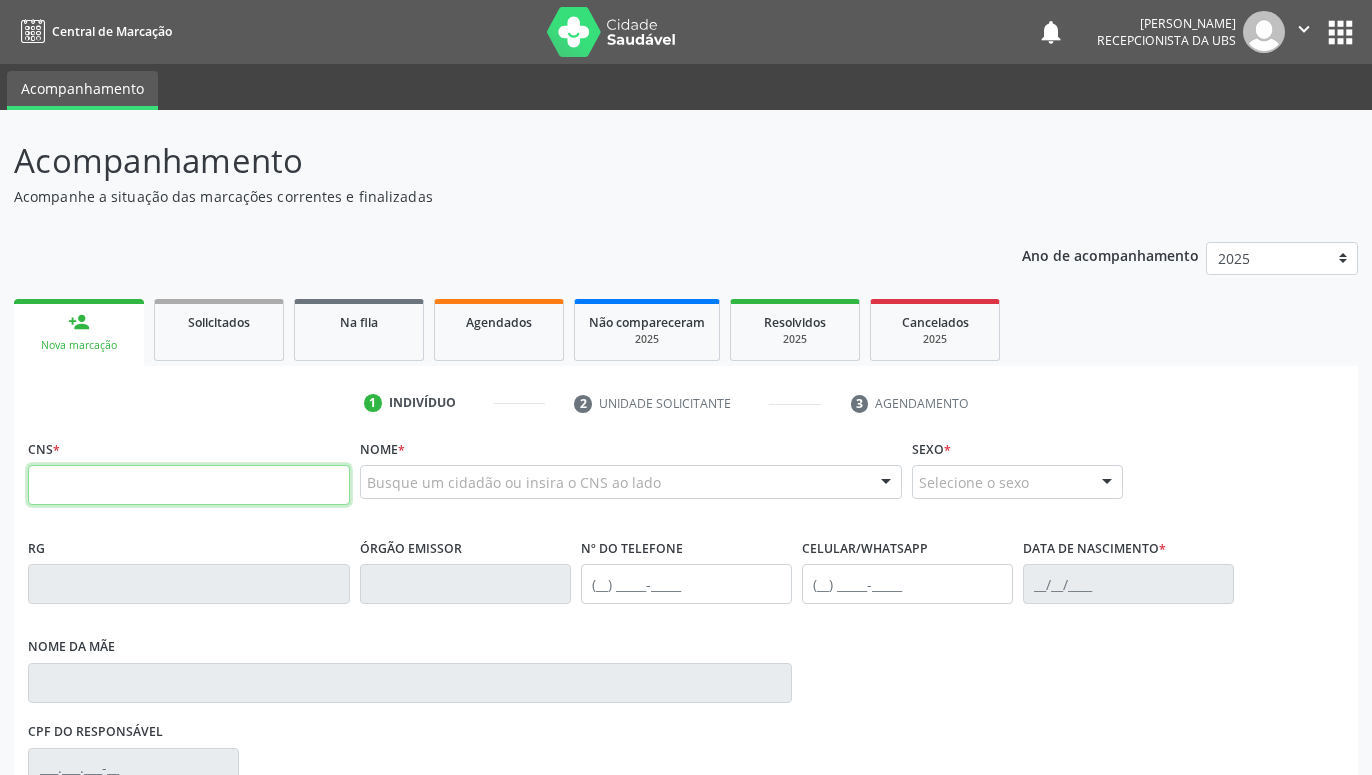 click at bounding box center [189, 485] 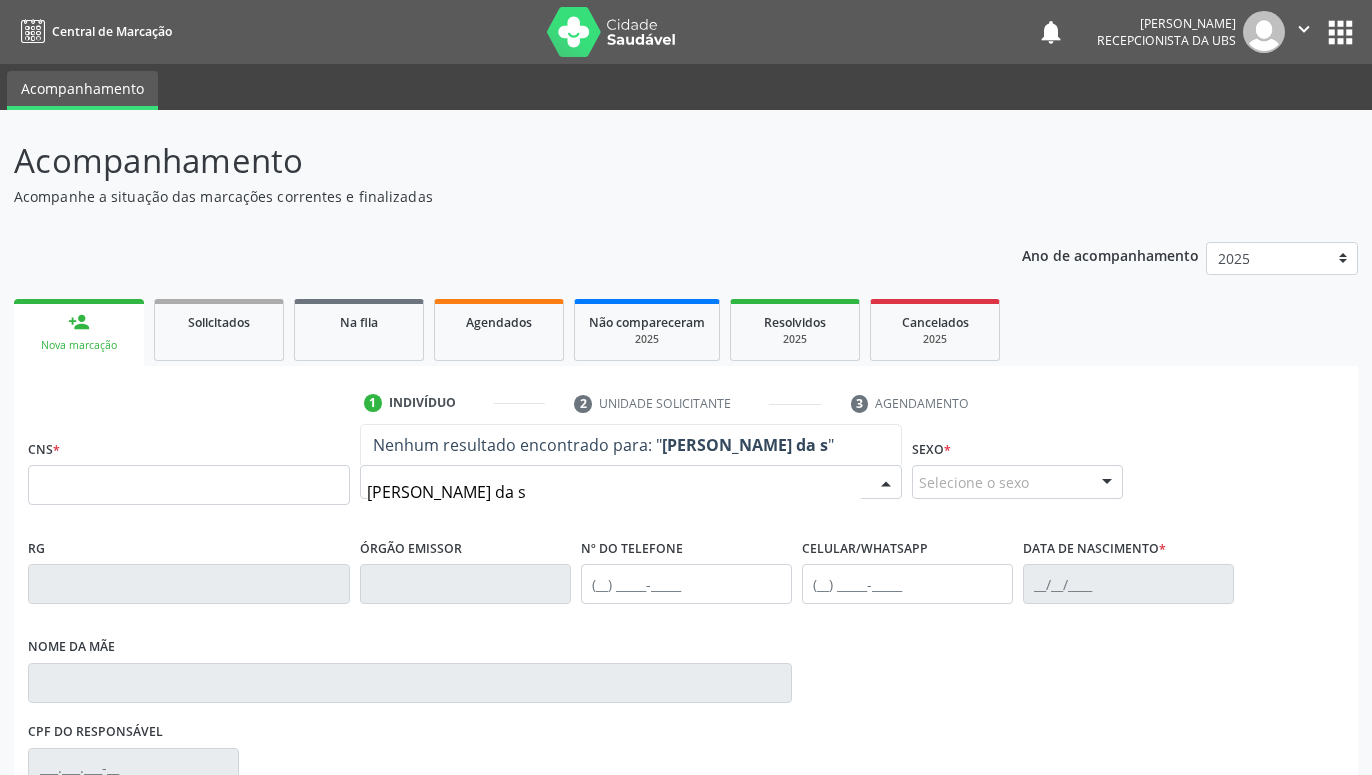 type on "[PERSON_NAME] da si" 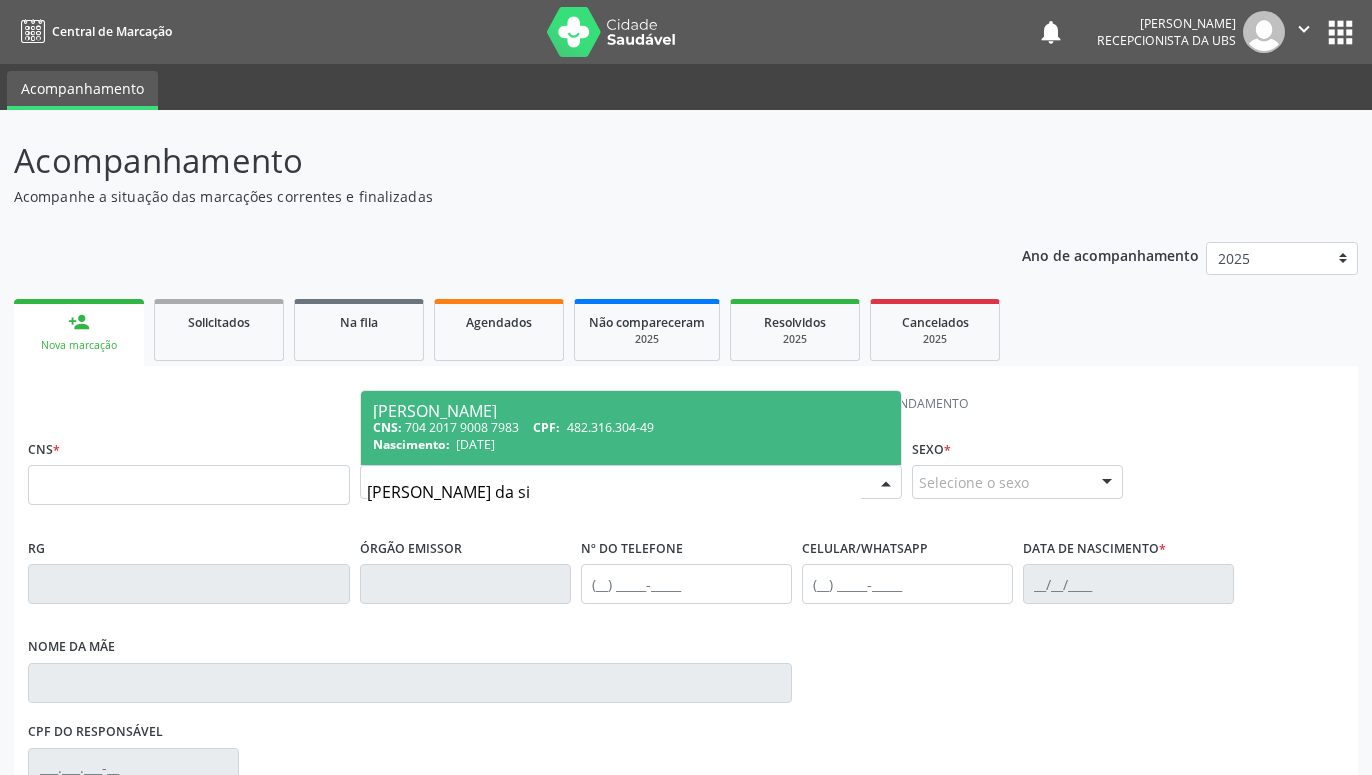 click on "CNS:
704 2017 9008 7983
CPF:
482.316.304-49" at bounding box center [631, 427] 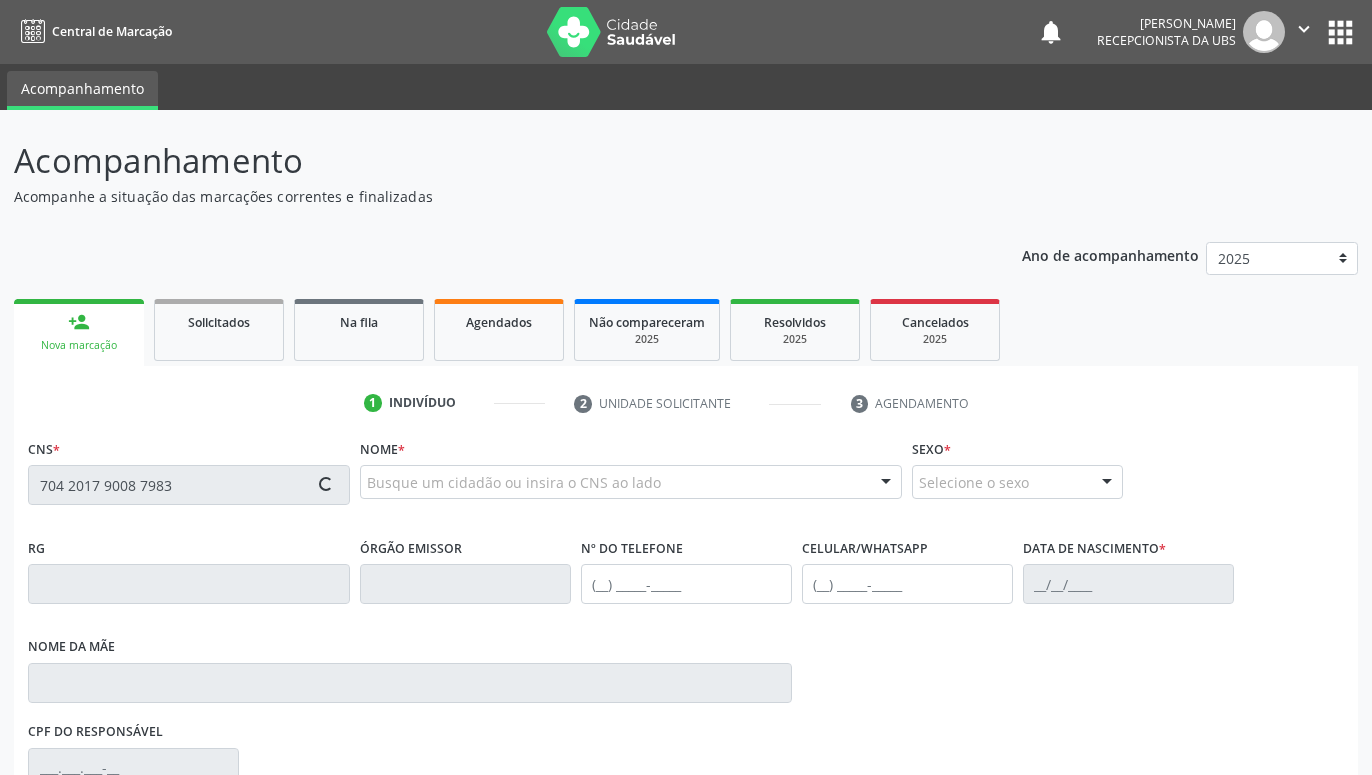 scroll, scrollTop: 295, scrollLeft: 0, axis: vertical 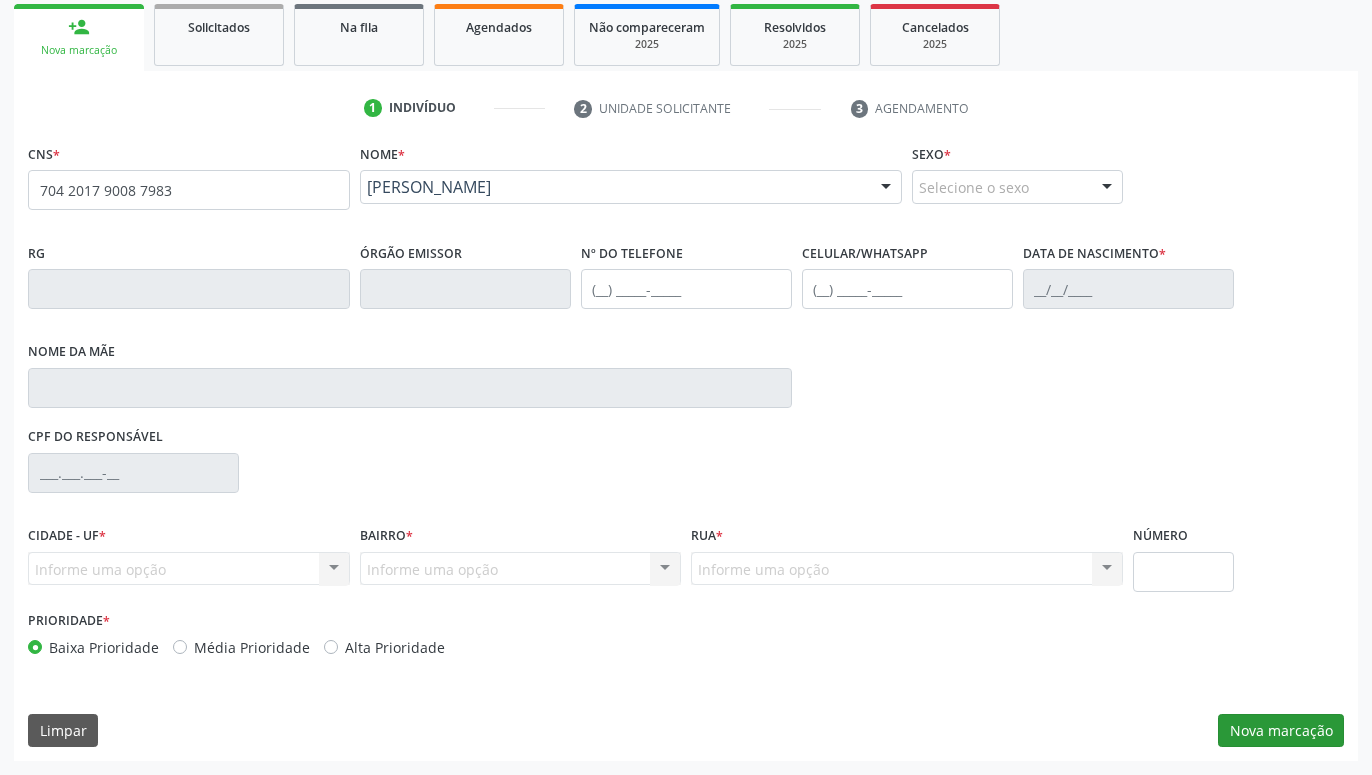 type on "704 2017 9008 7983" 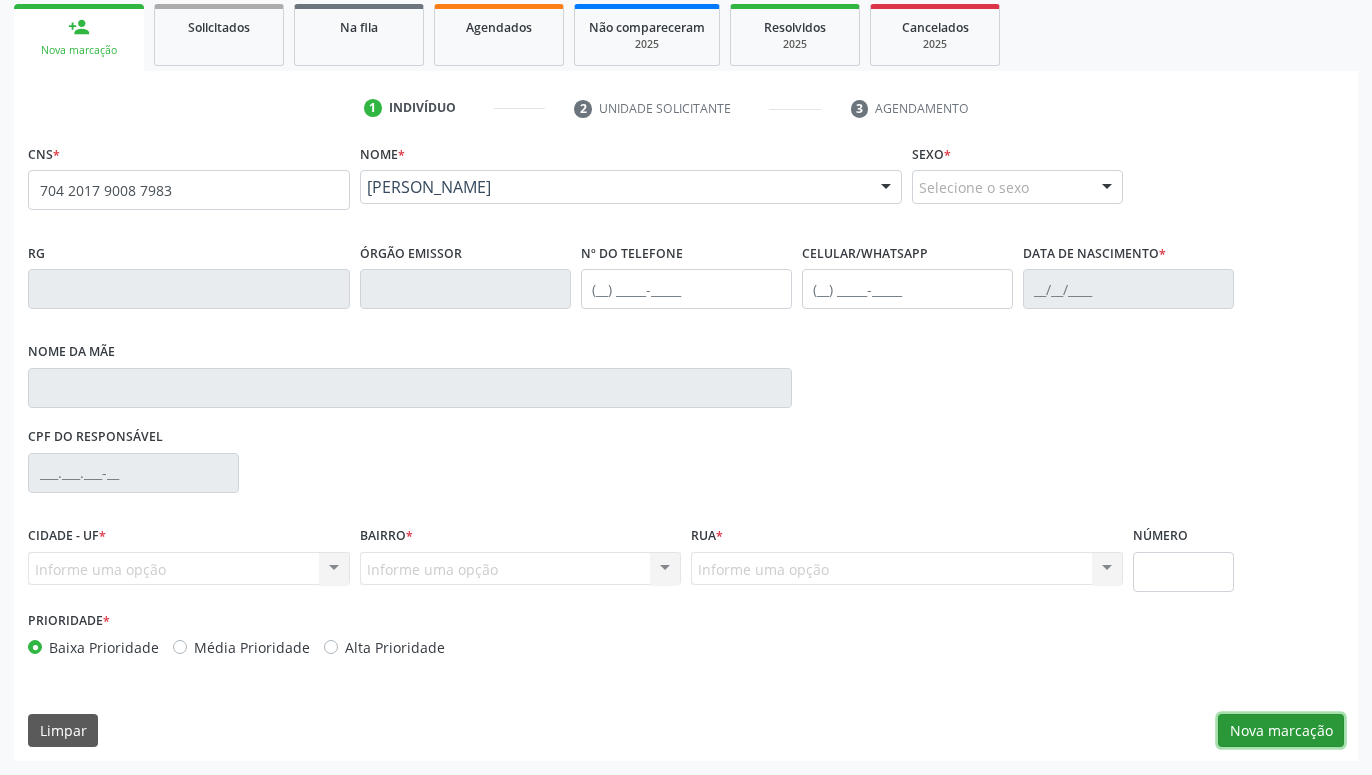 click on "Nova marcação" at bounding box center [1281, 731] 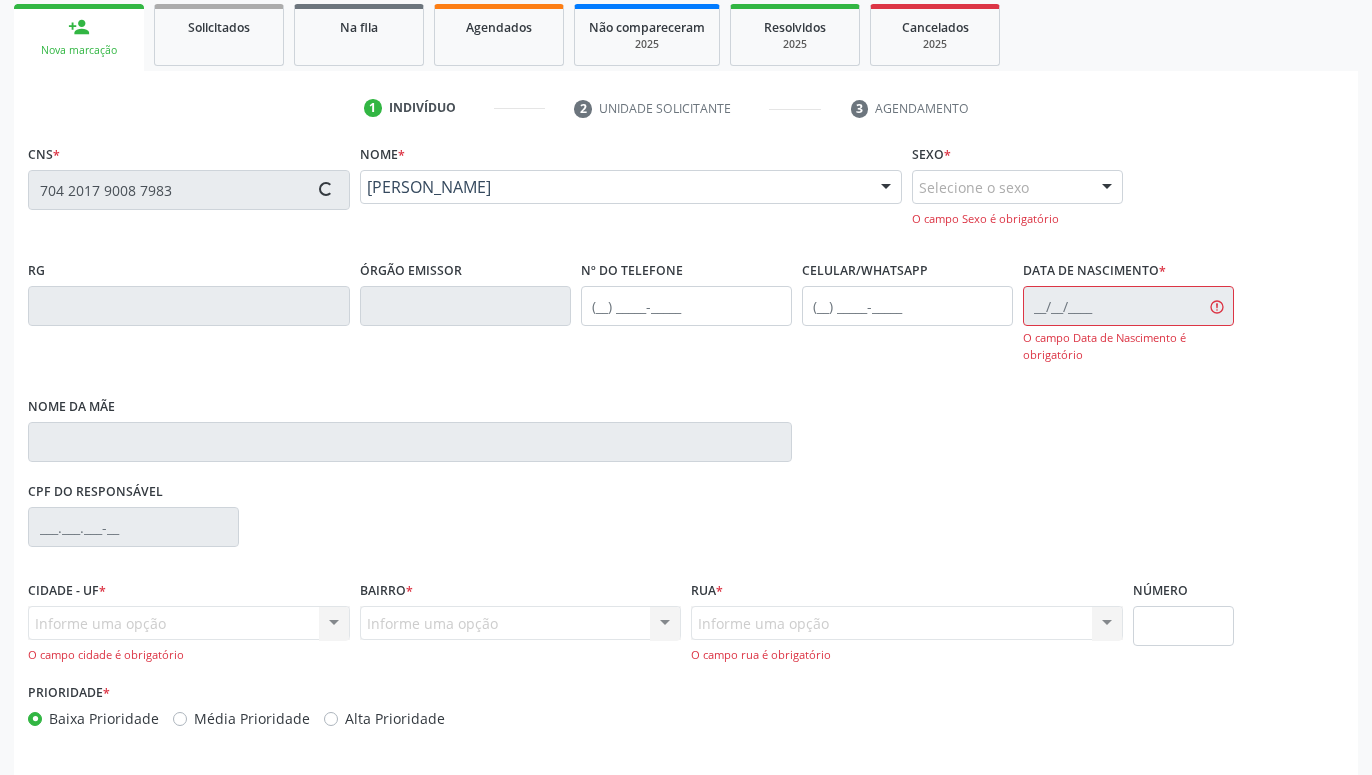 type on "[PHONE_NUMBER]" 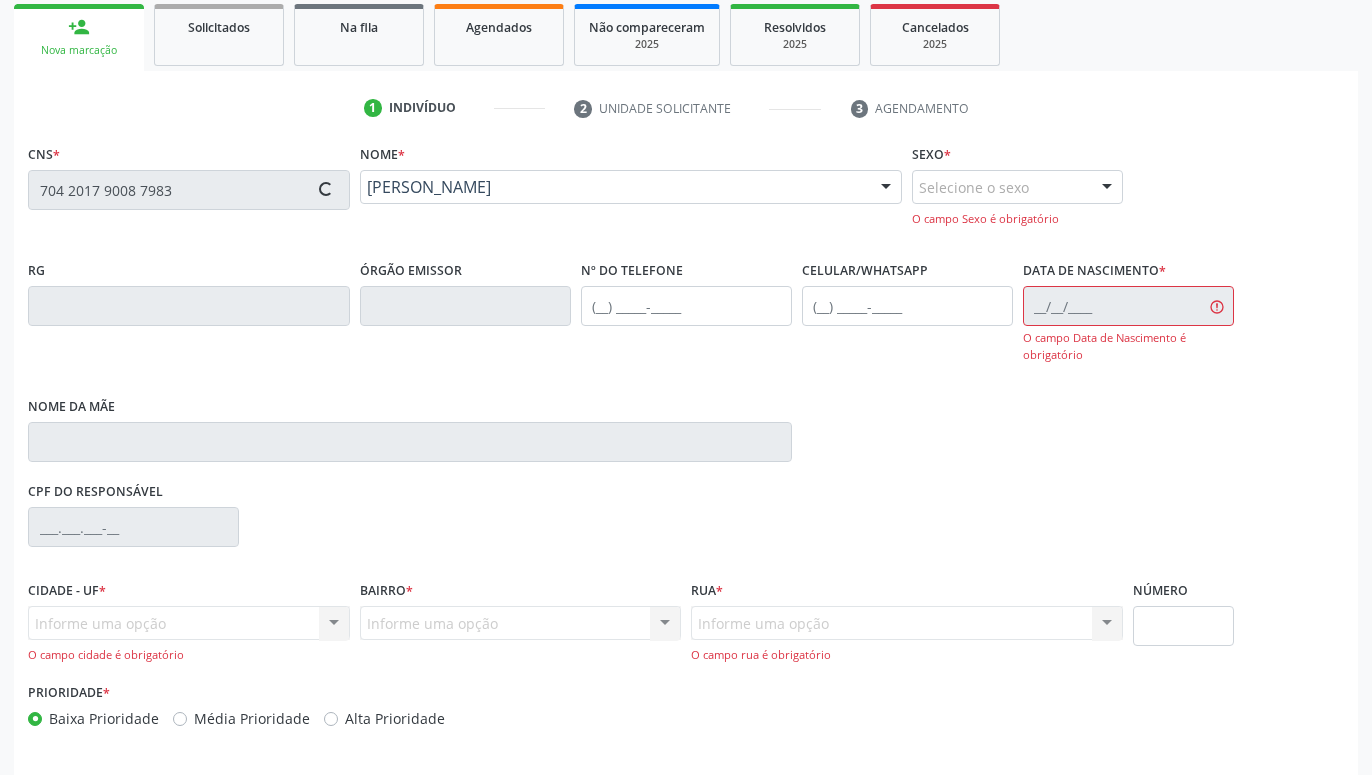 type on "[DATE]" 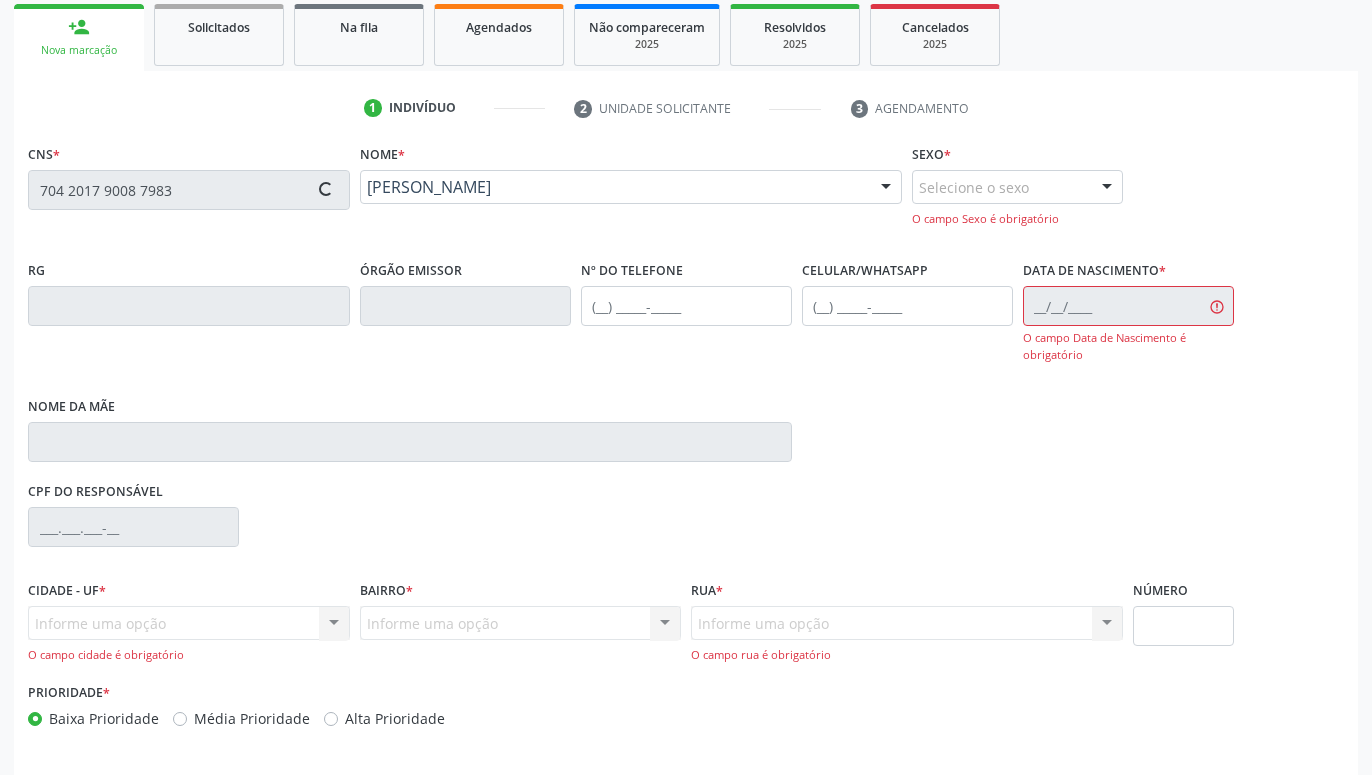 type on "Aria do Carmo Sa Menezes" 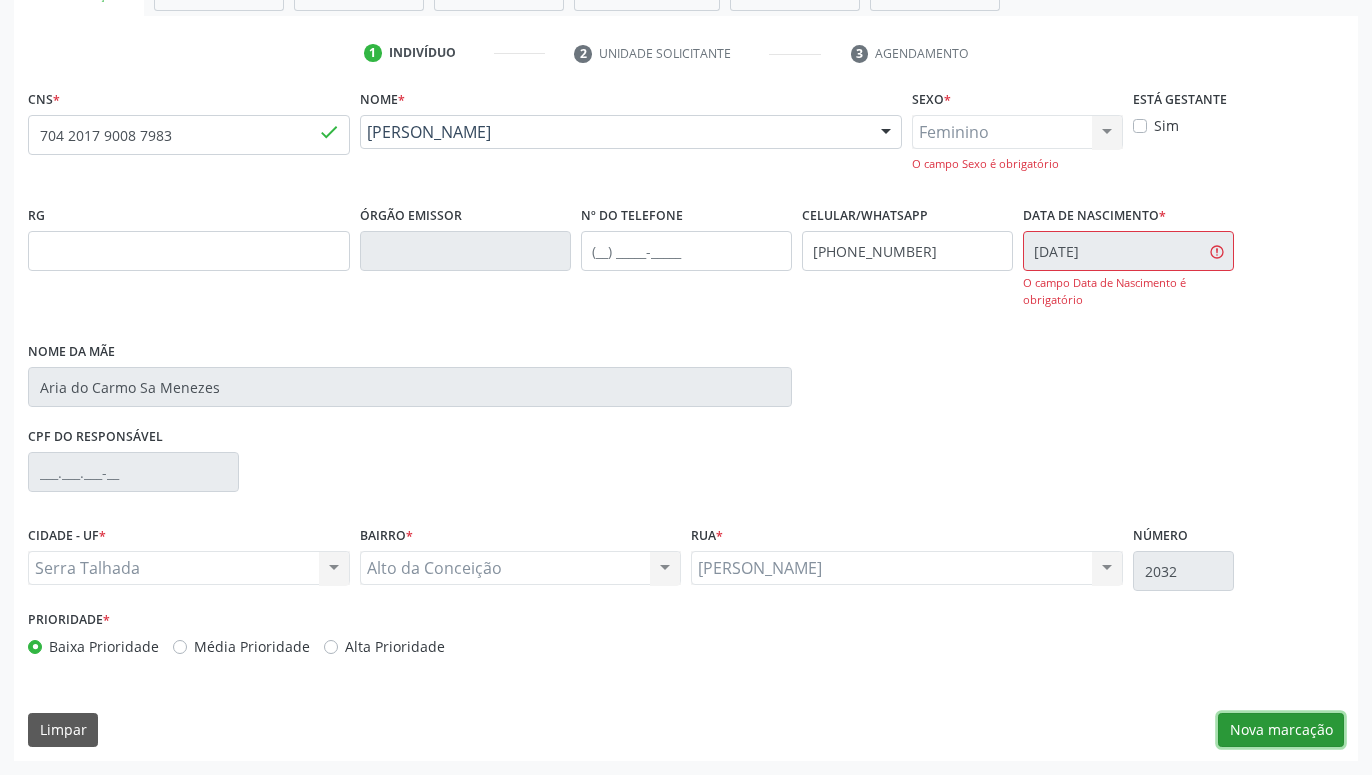 click on "Nova marcação" at bounding box center (1281, 730) 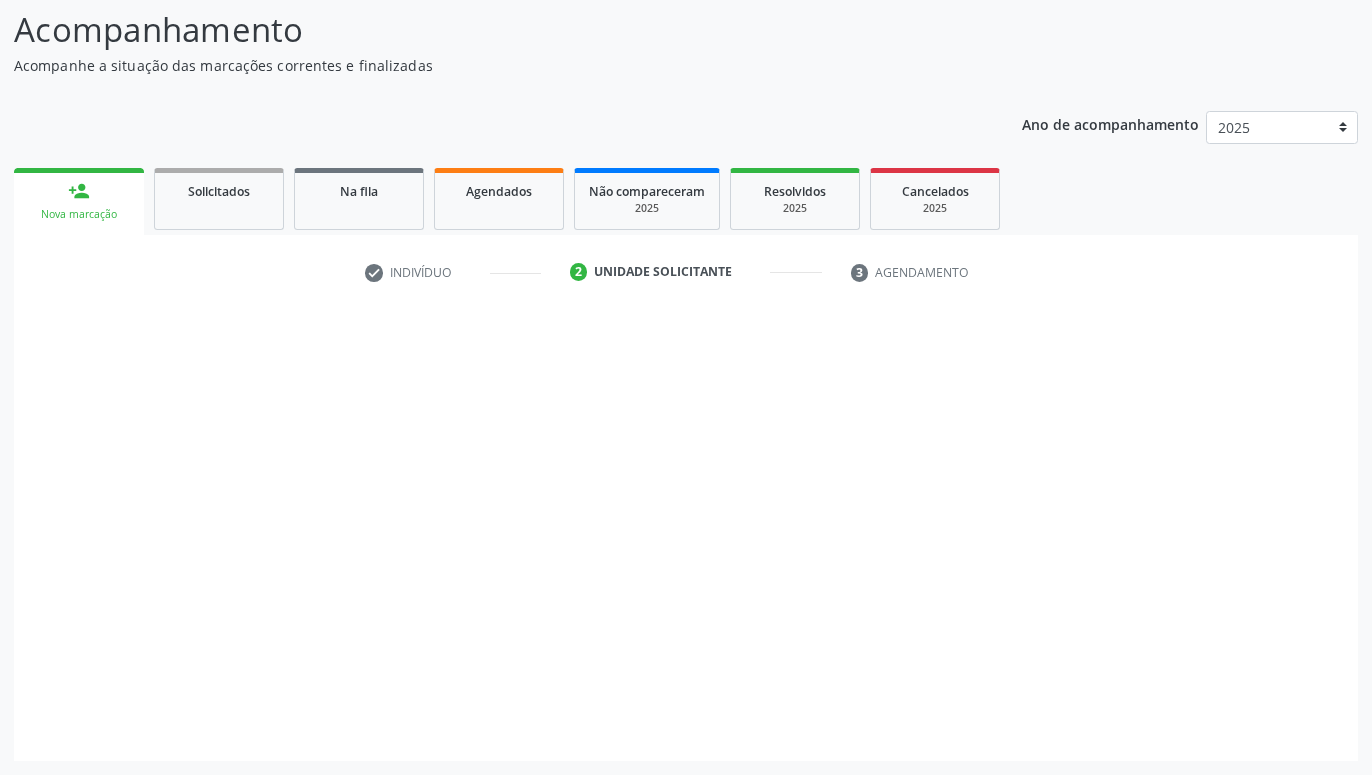 scroll, scrollTop: 131, scrollLeft: 0, axis: vertical 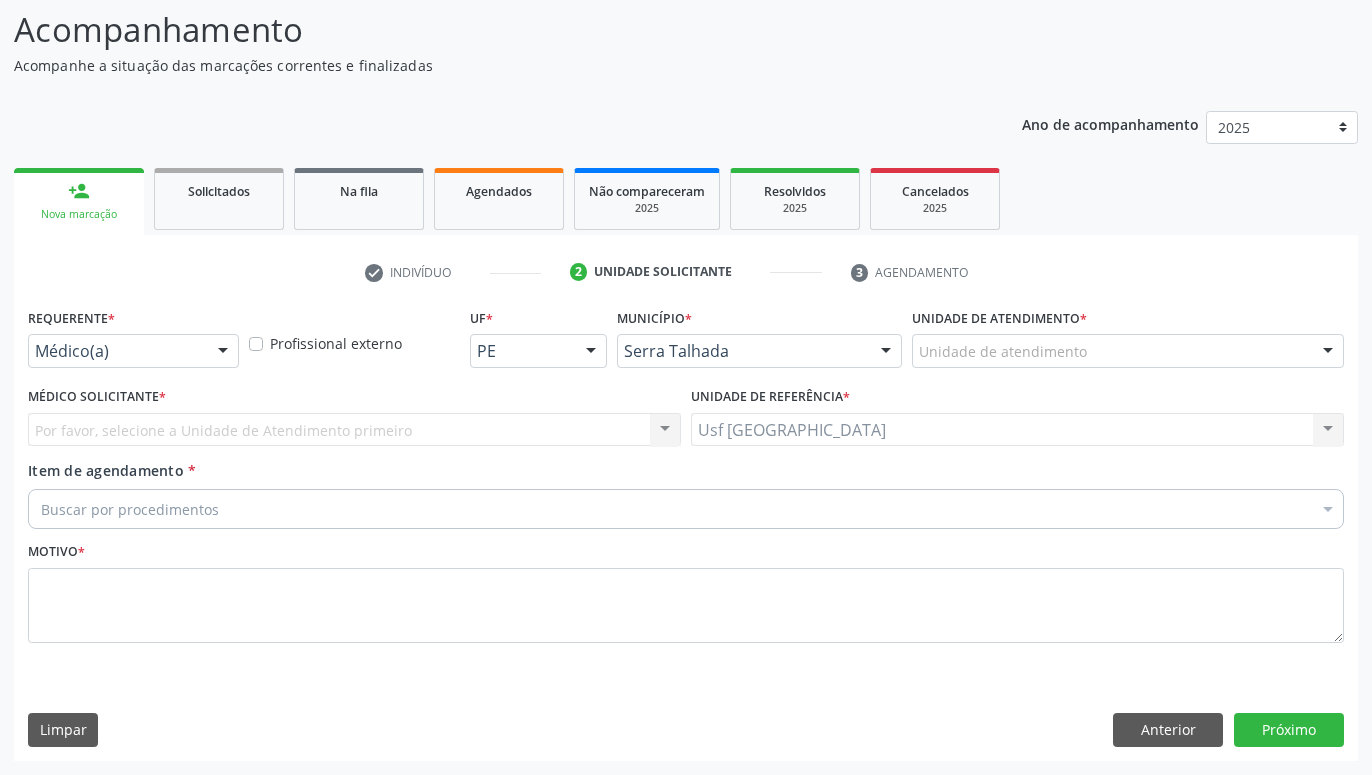 click at bounding box center [223, 352] 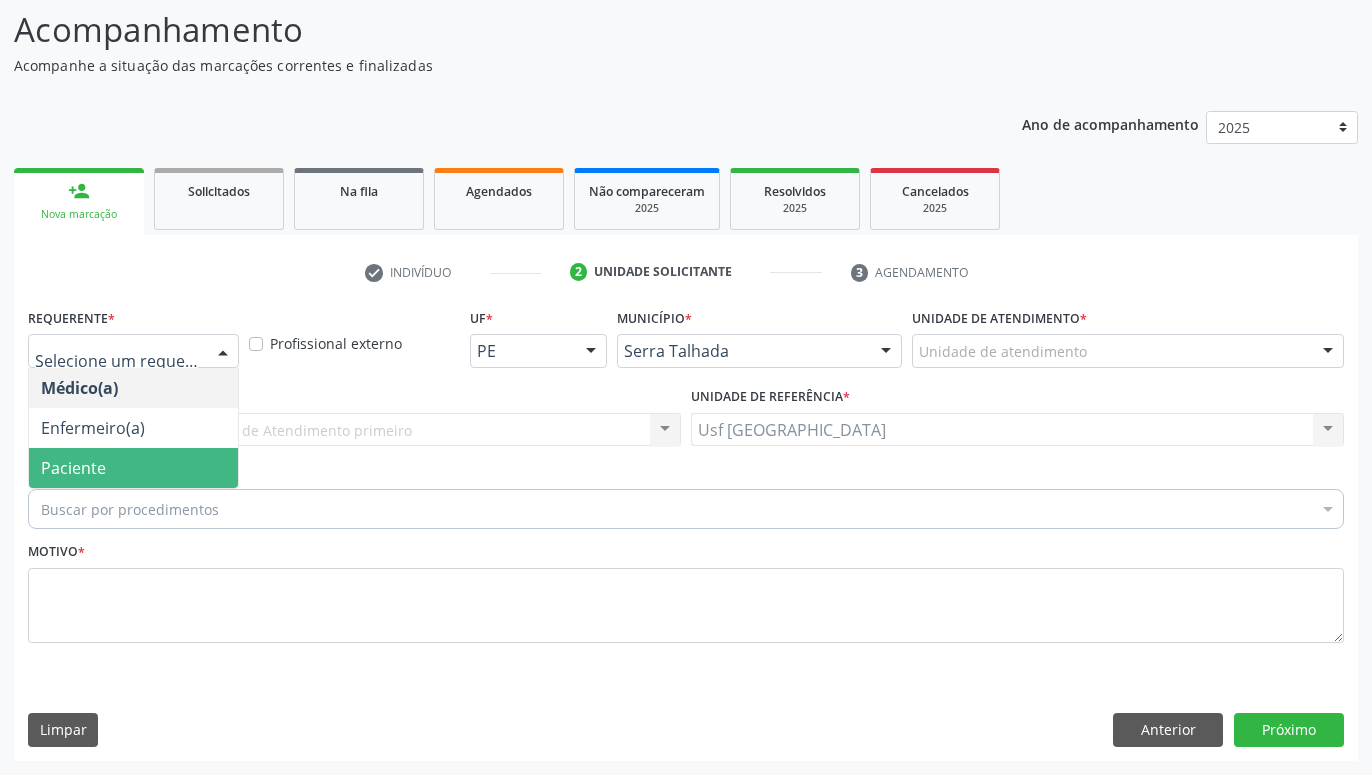 drag, startPoint x: 186, startPoint y: 458, endPoint x: 322, endPoint y: 450, distance: 136.23509 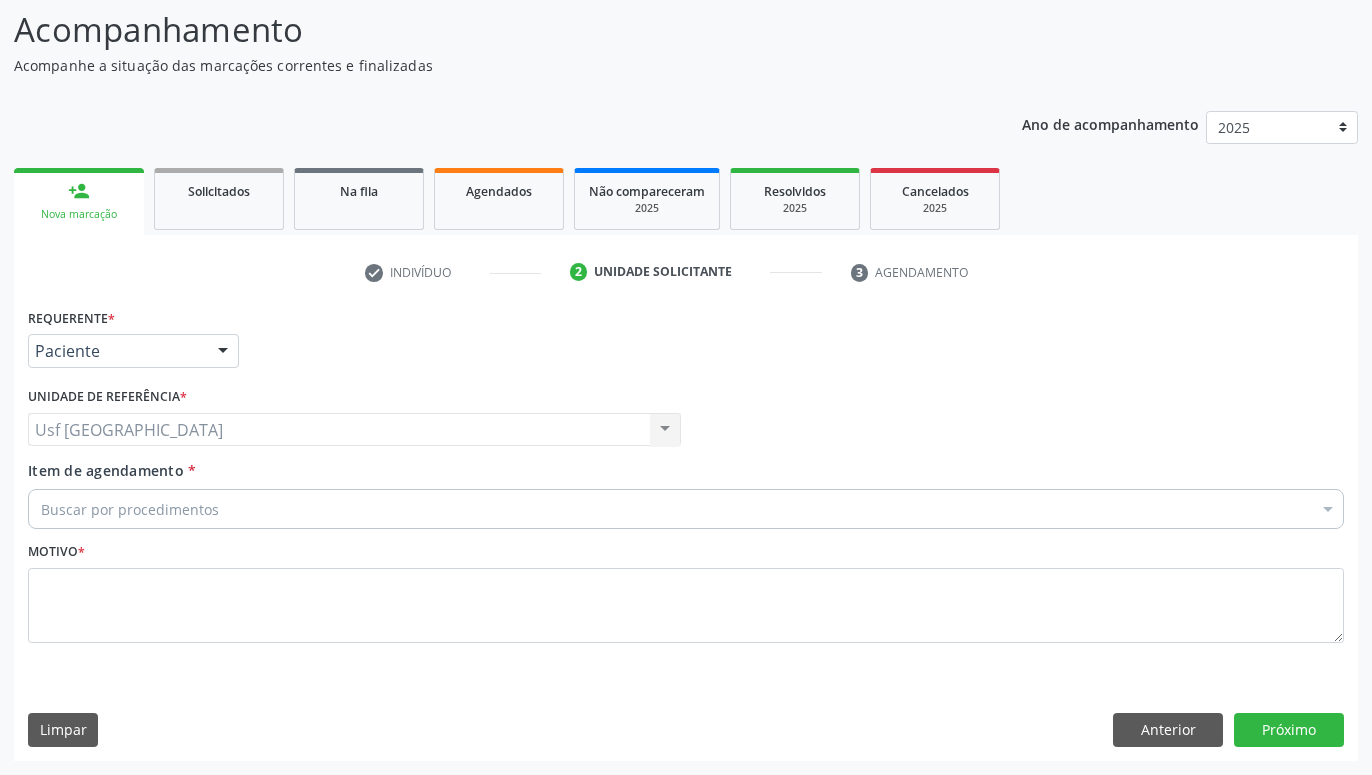click on "Buscar por procedimentos" at bounding box center [686, 509] 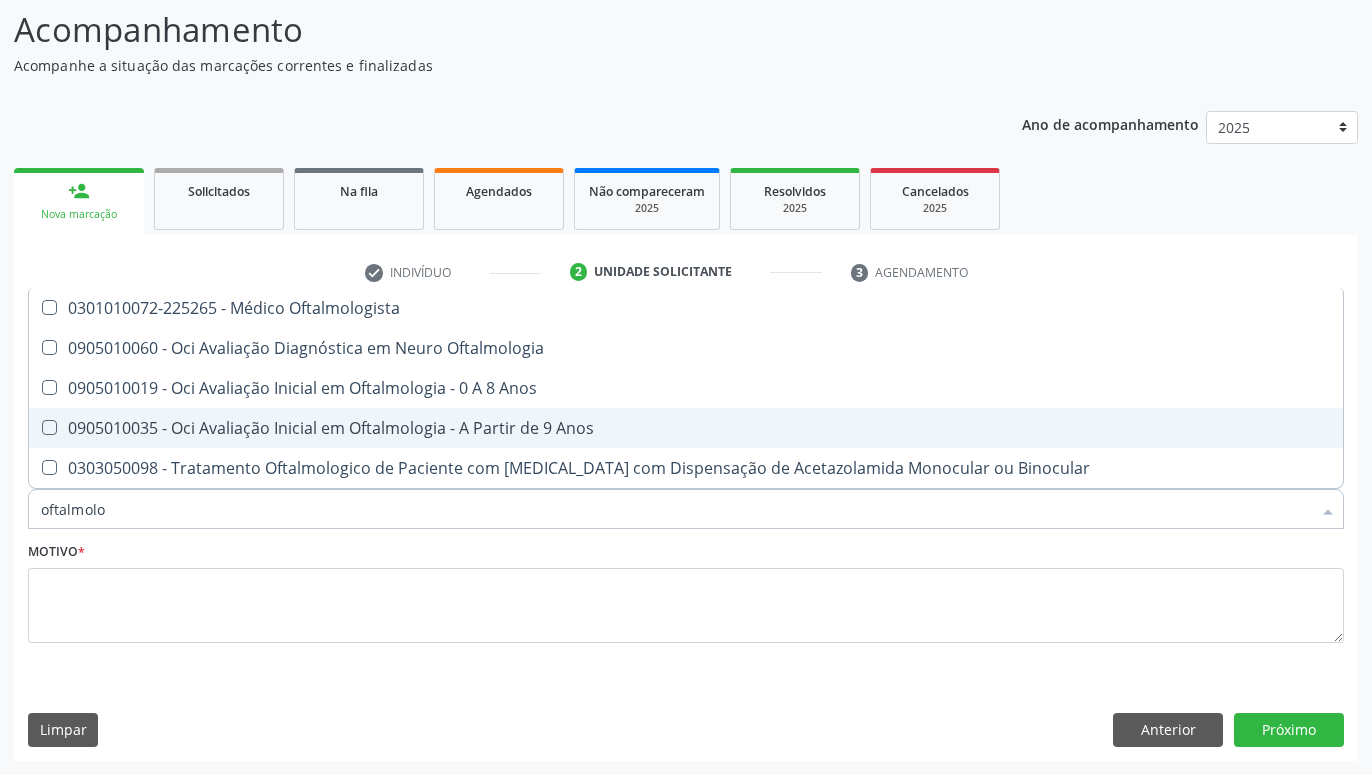 scroll, scrollTop: 0, scrollLeft: 0, axis: both 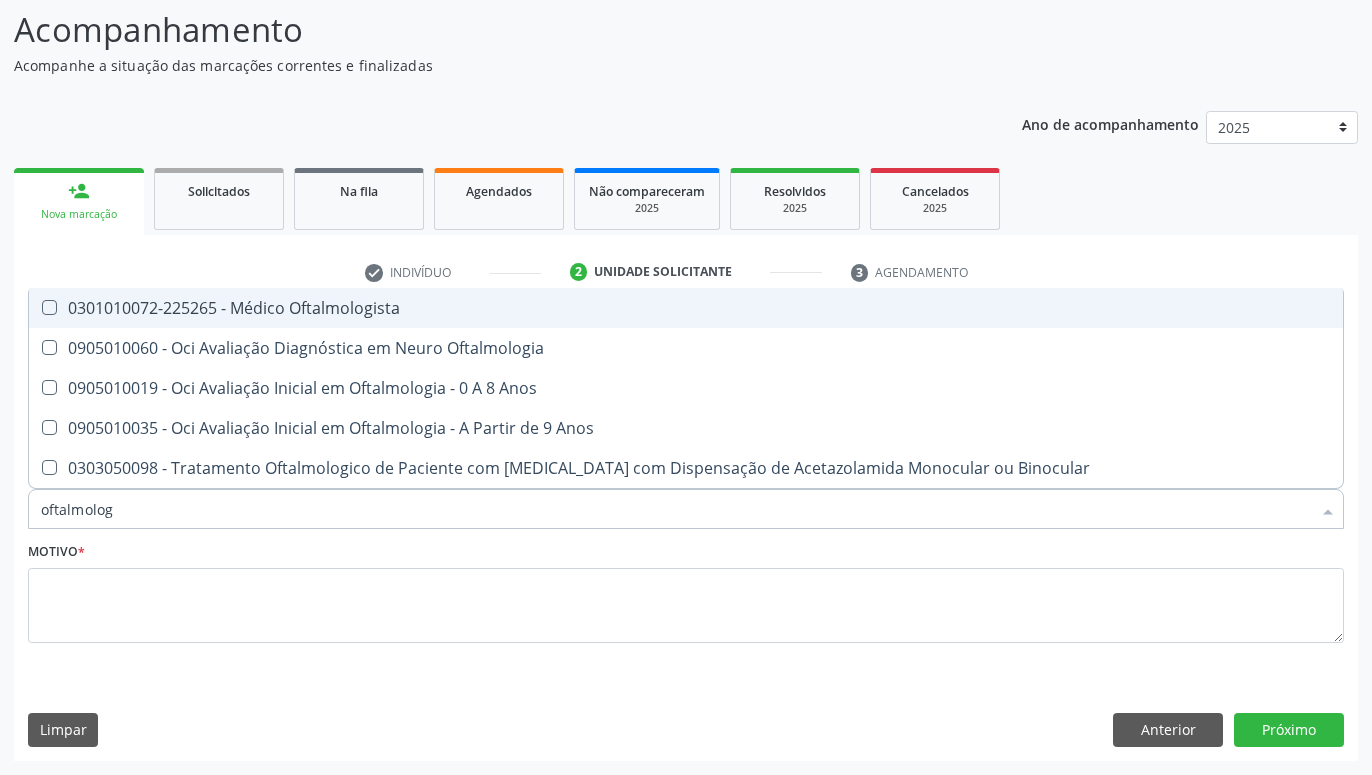 click on "0301010072-225265 - Médico Oftalmologista" at bounding box center (686, 308) 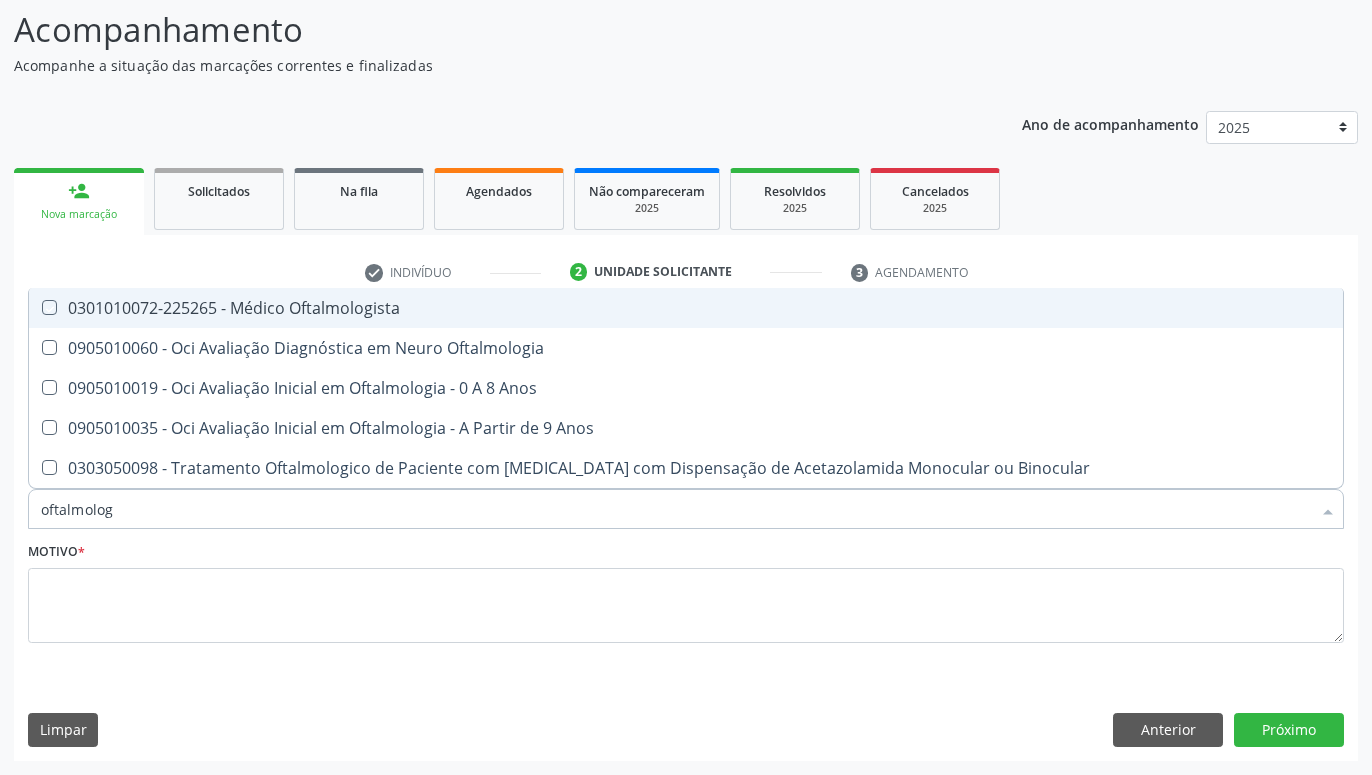 checkbox on "true" 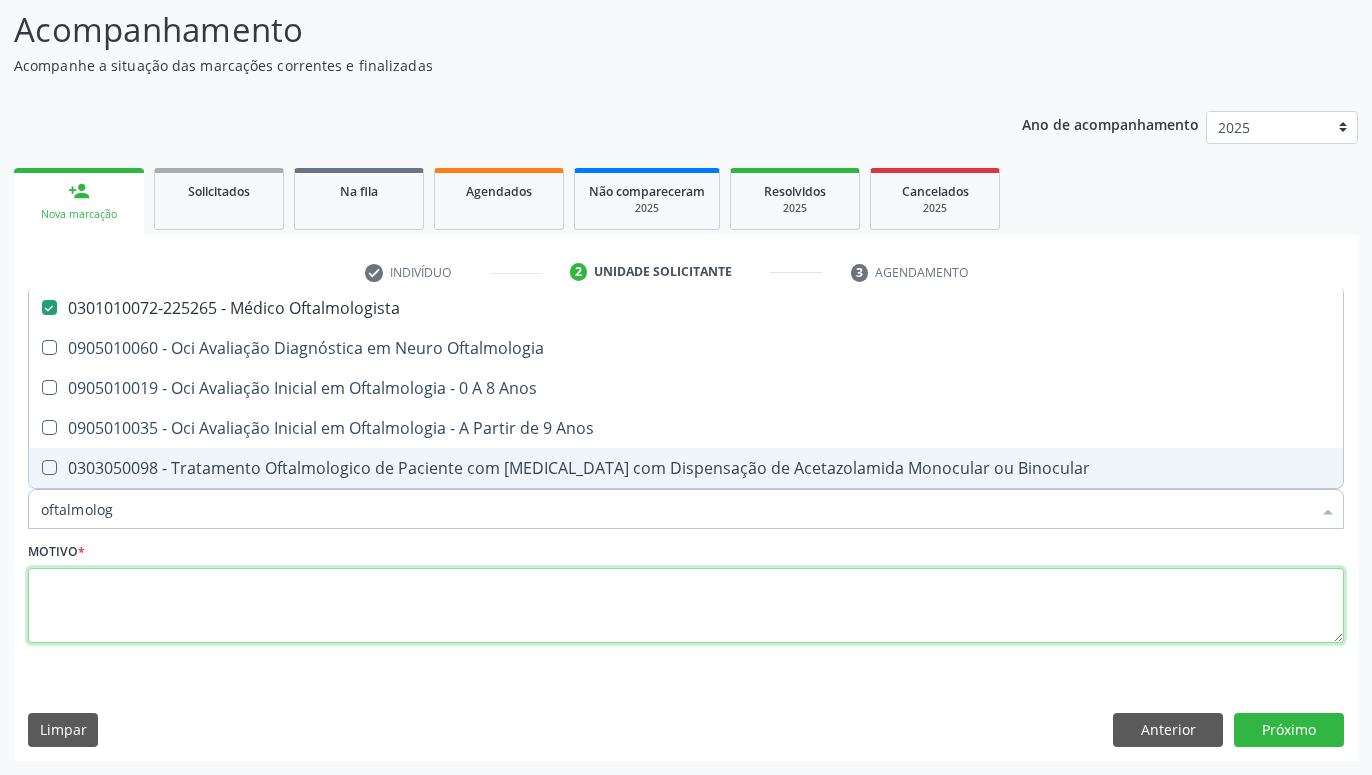 click at bounding box center [686, 606] 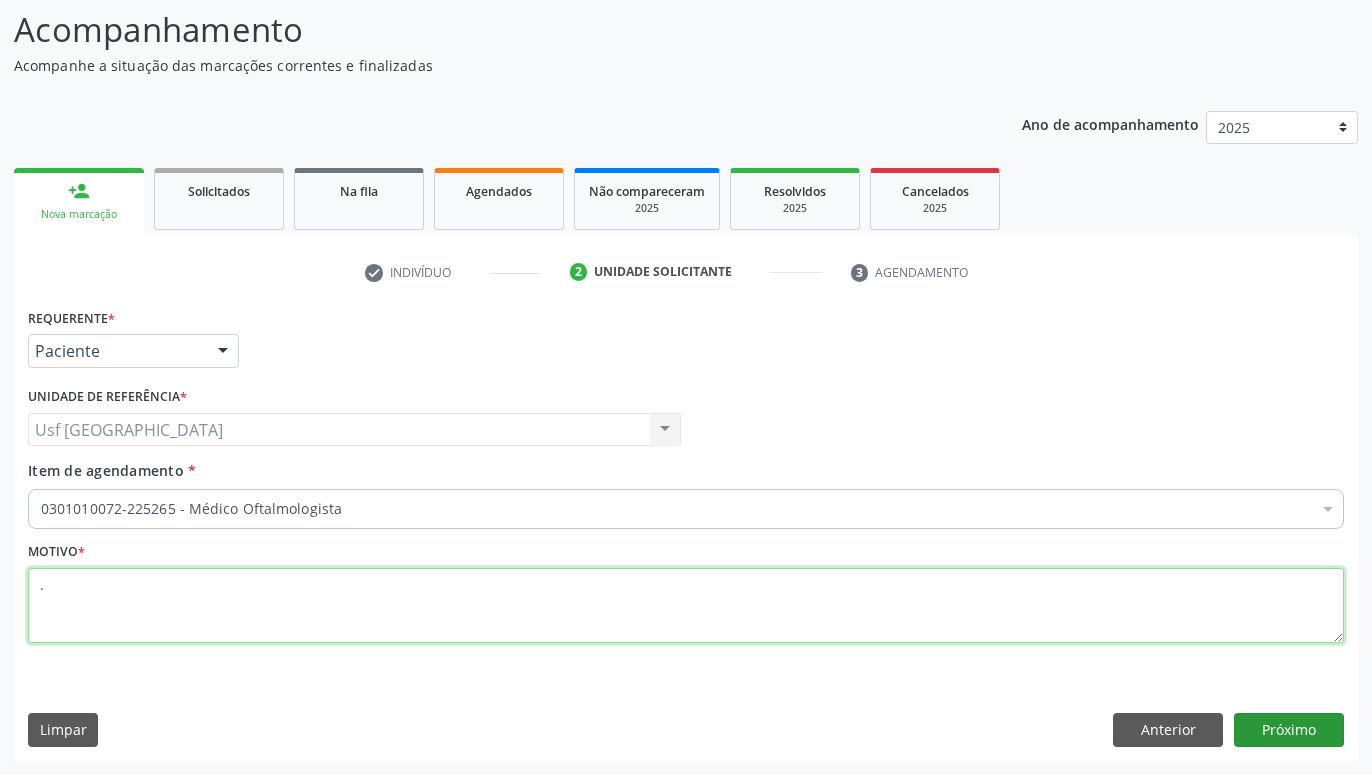 type on "." 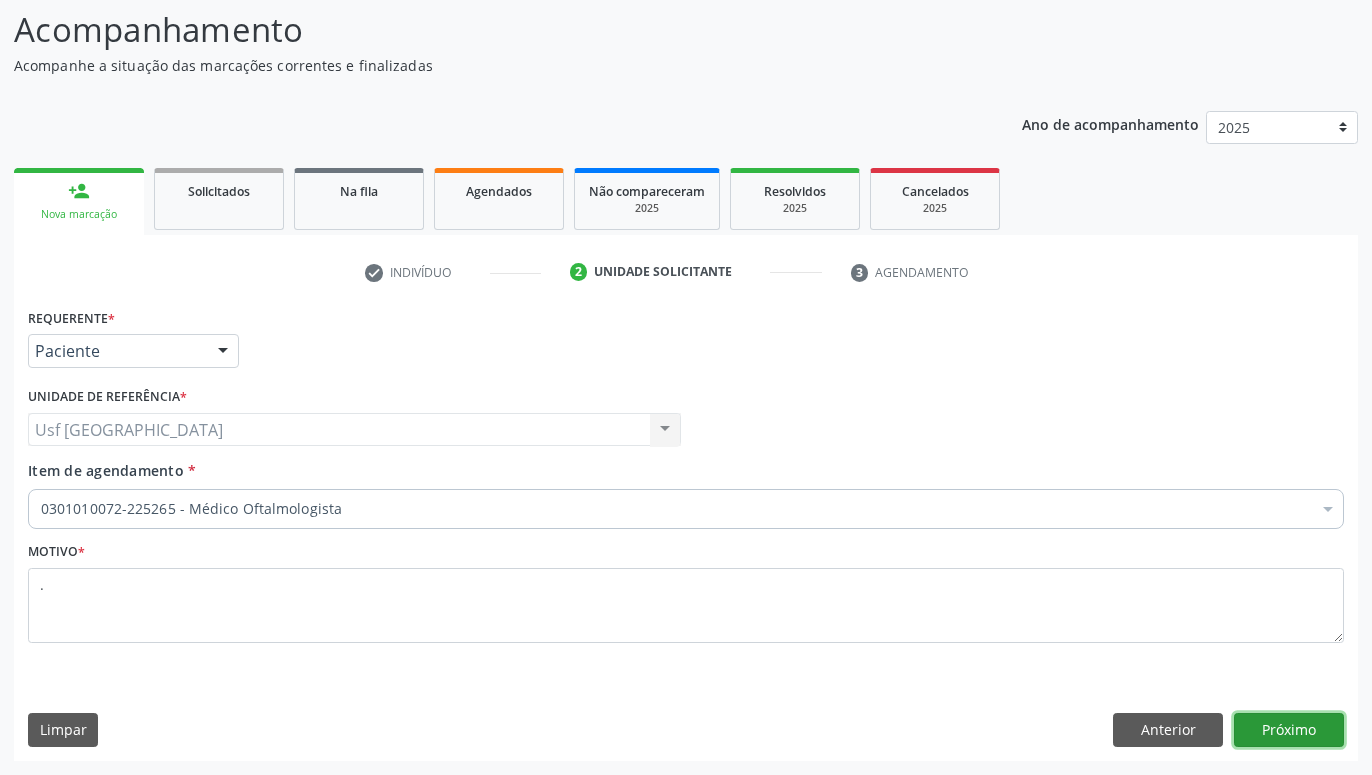 click on "Próximo" at bounding box center [1289, 730] 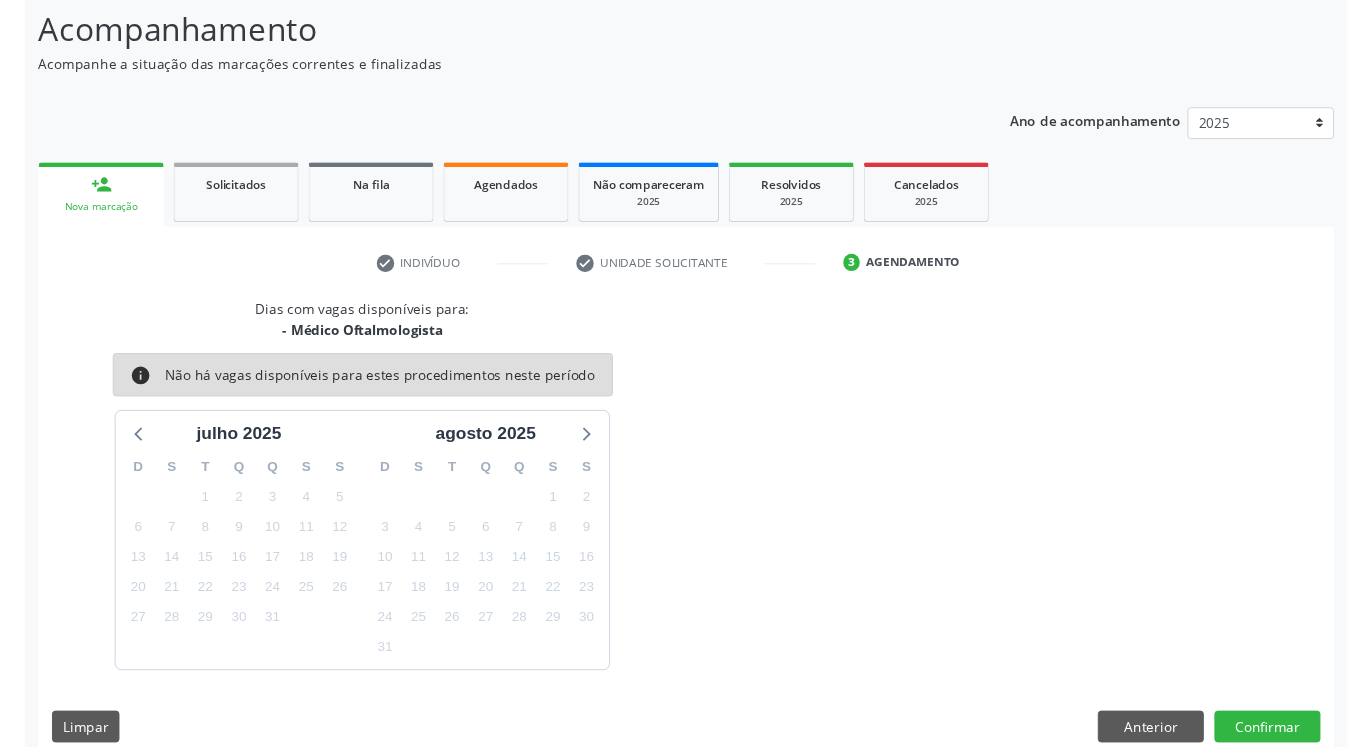 scroll, scrollTop: 154, scrollLeft: 0, axis: vertical 